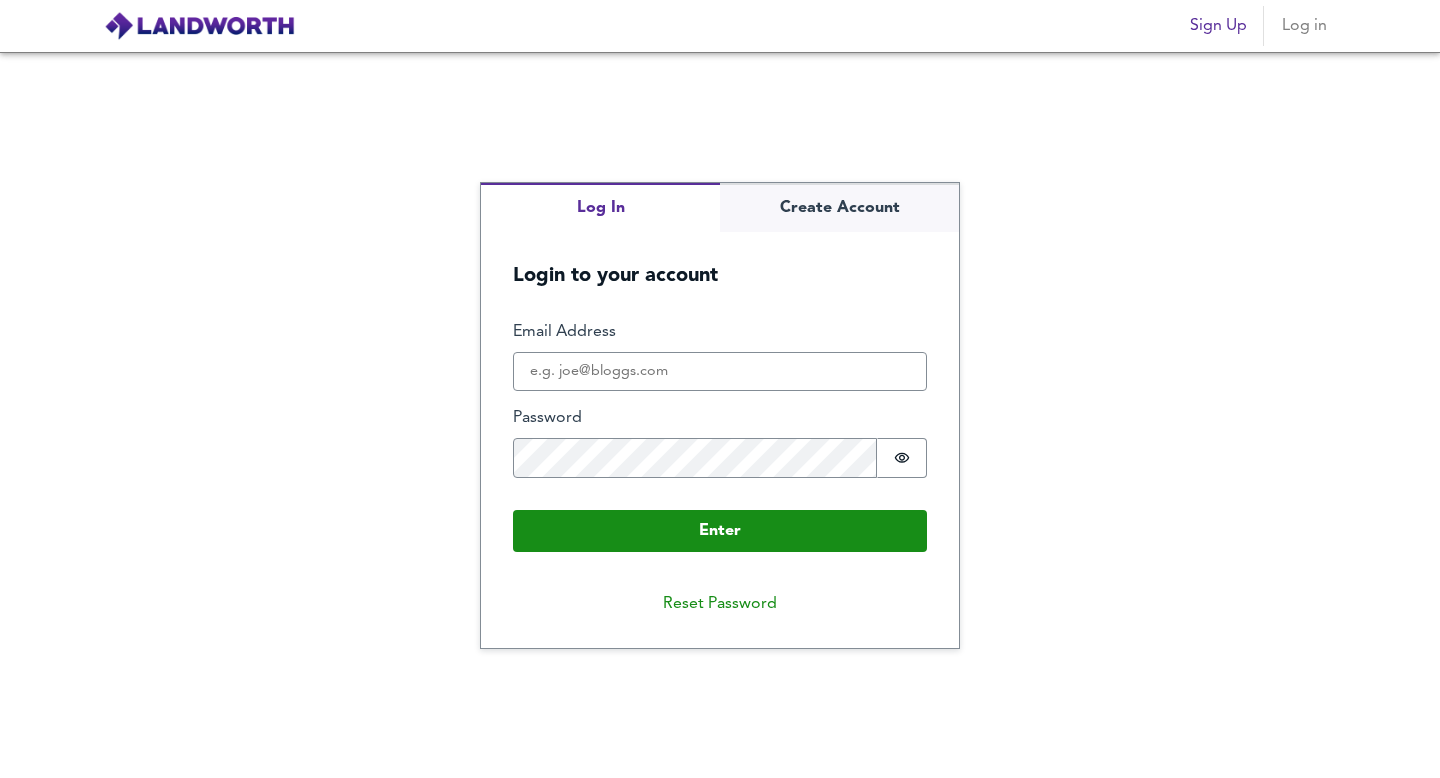 scroll, scrollTop: 0, scrollLeft: 0, axis: both 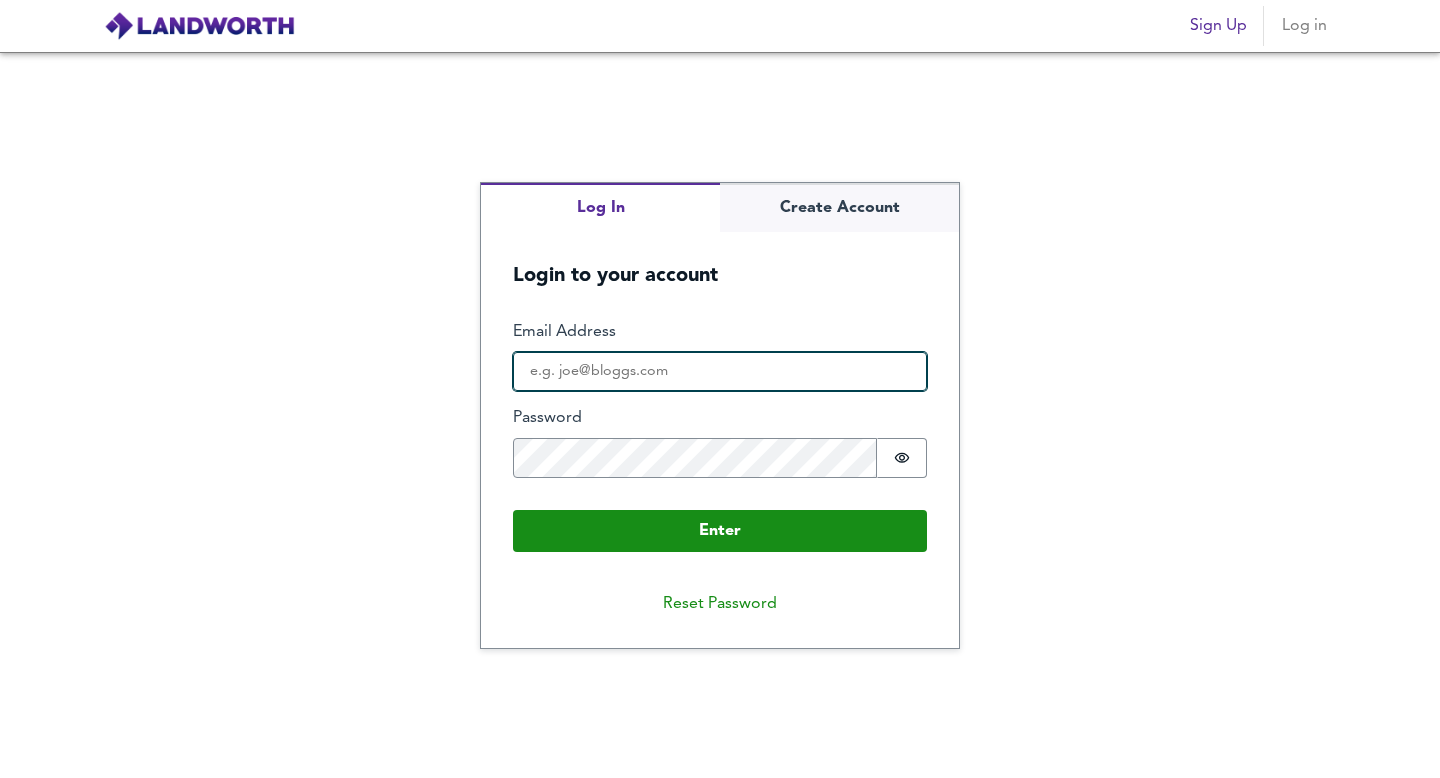 click on "Email Address" at bounding box center (720, 372) 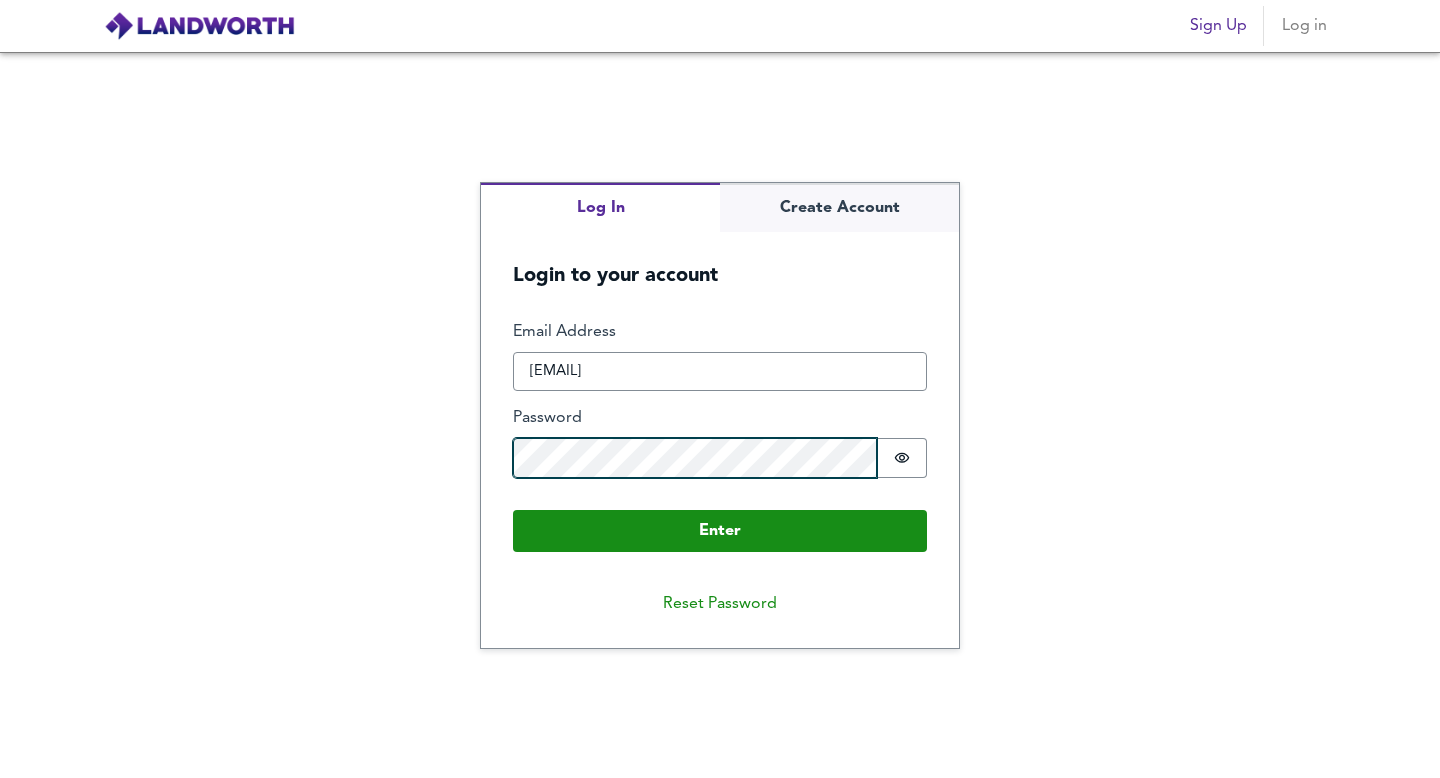 click on "Enter" at bounding box center (720, 531) 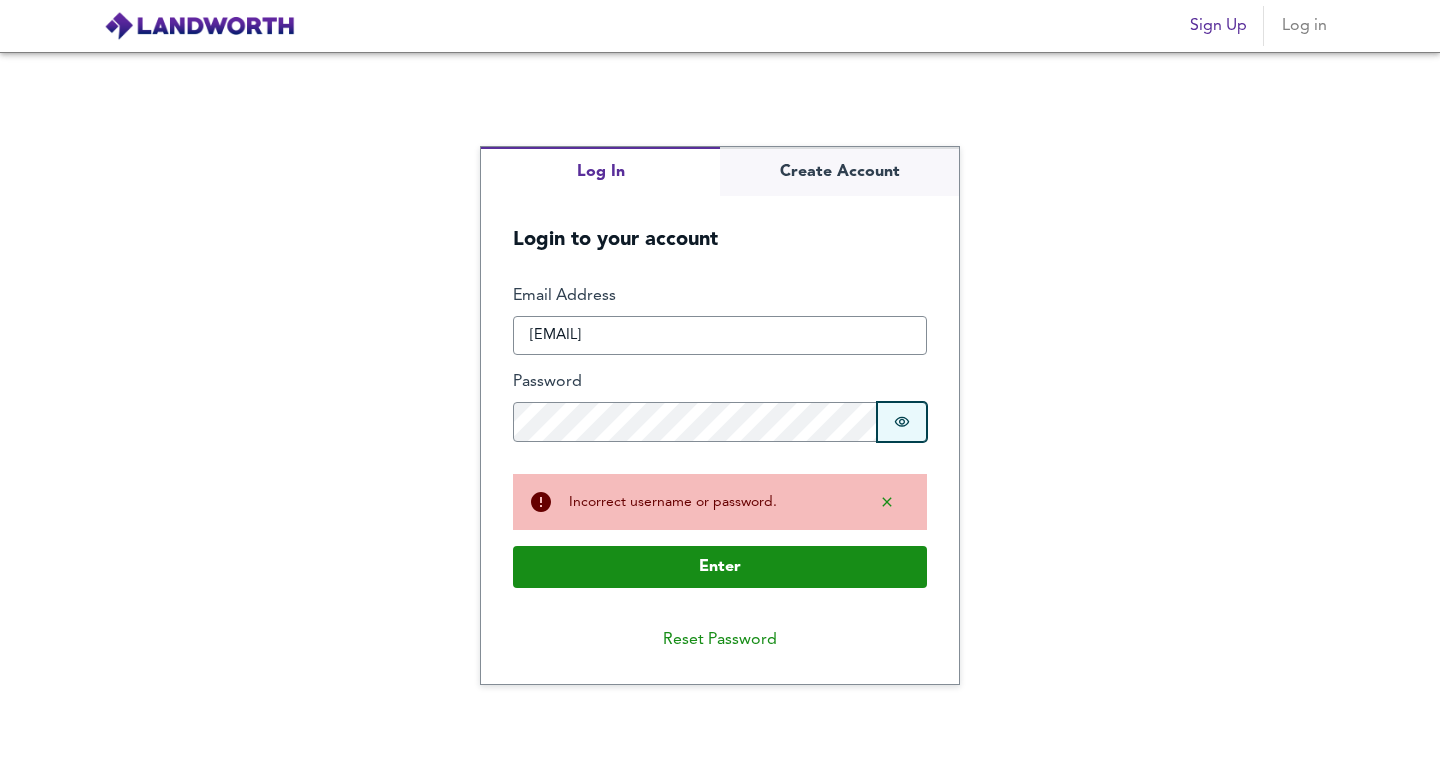 click on "Password is hidden" at bounding box center [902, 422] 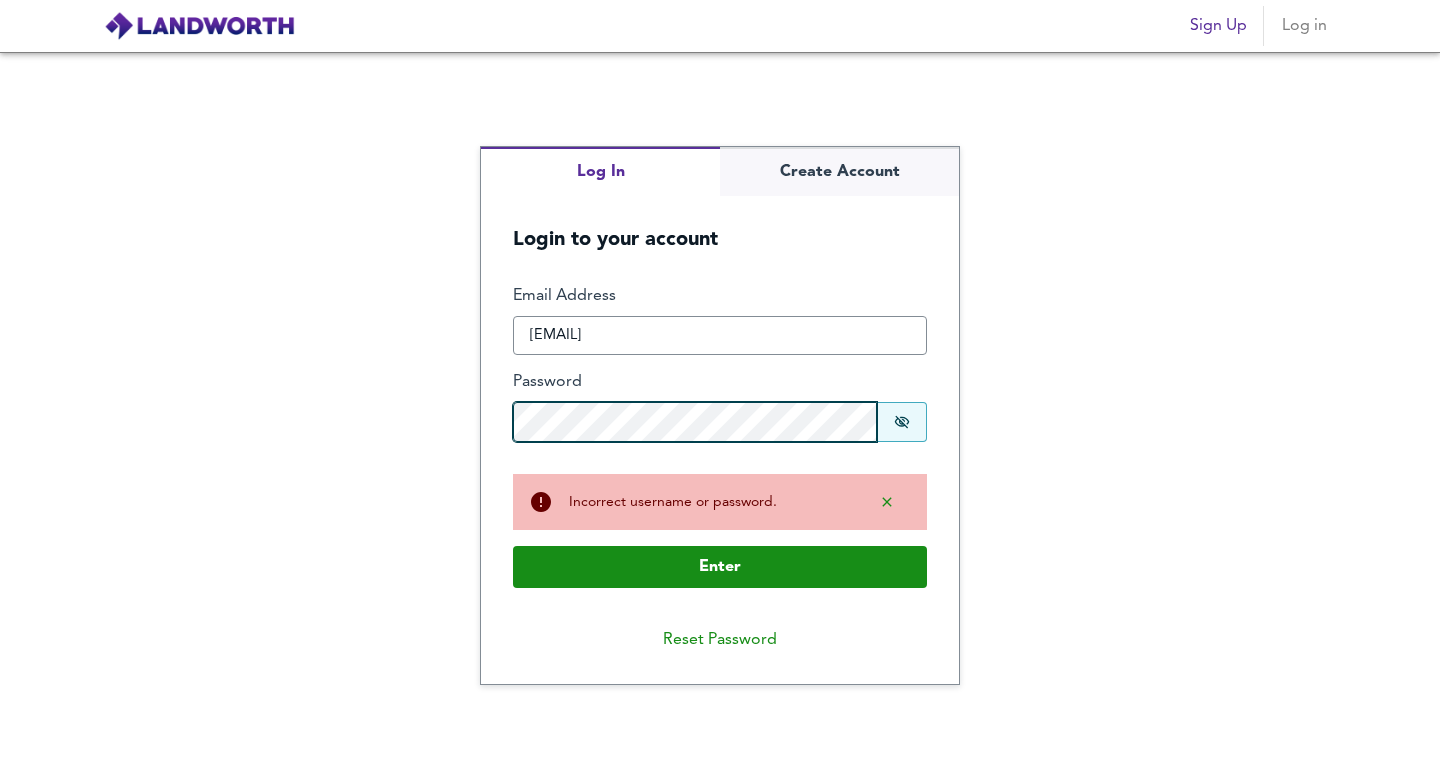 click on "Enter" at bounding box center (720, 567) 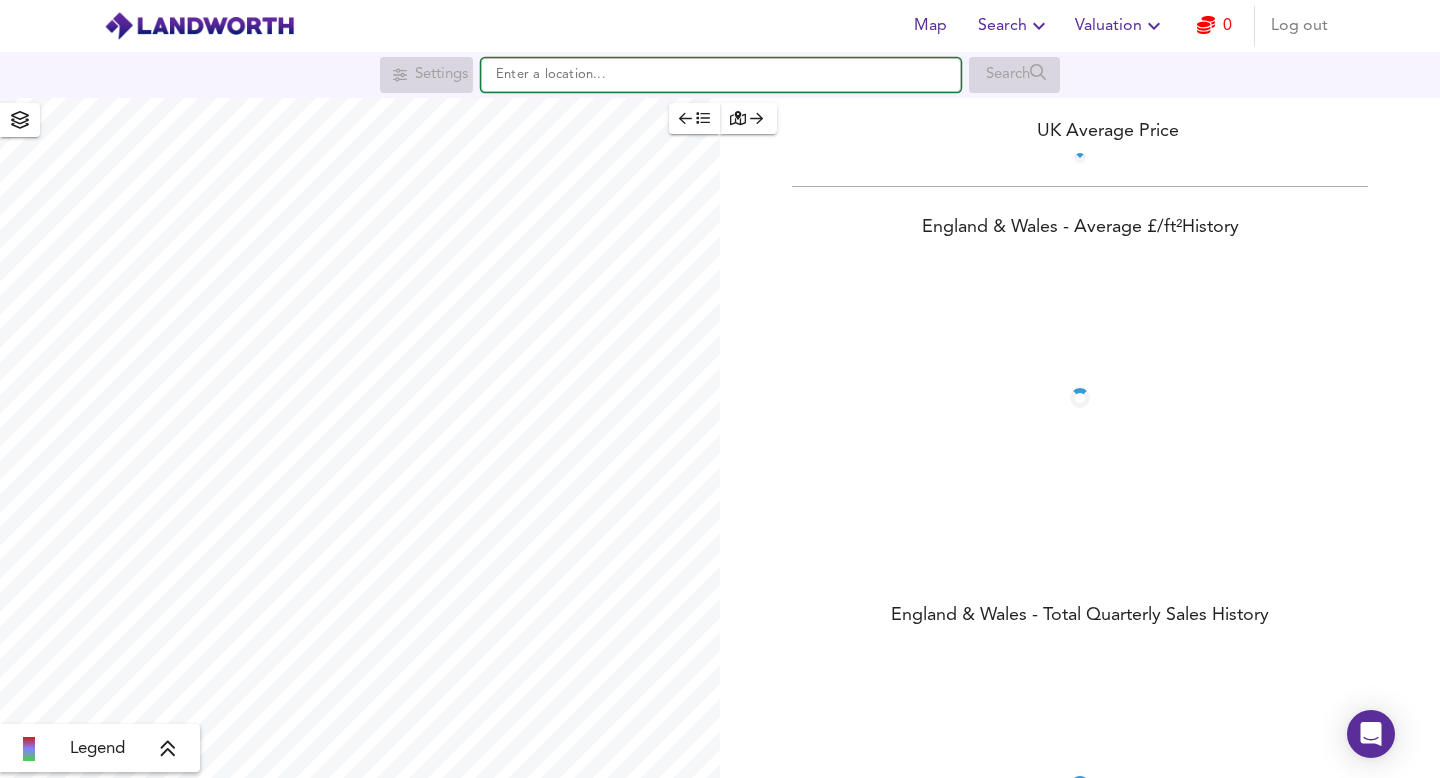 click at bounding box center (721, 75) 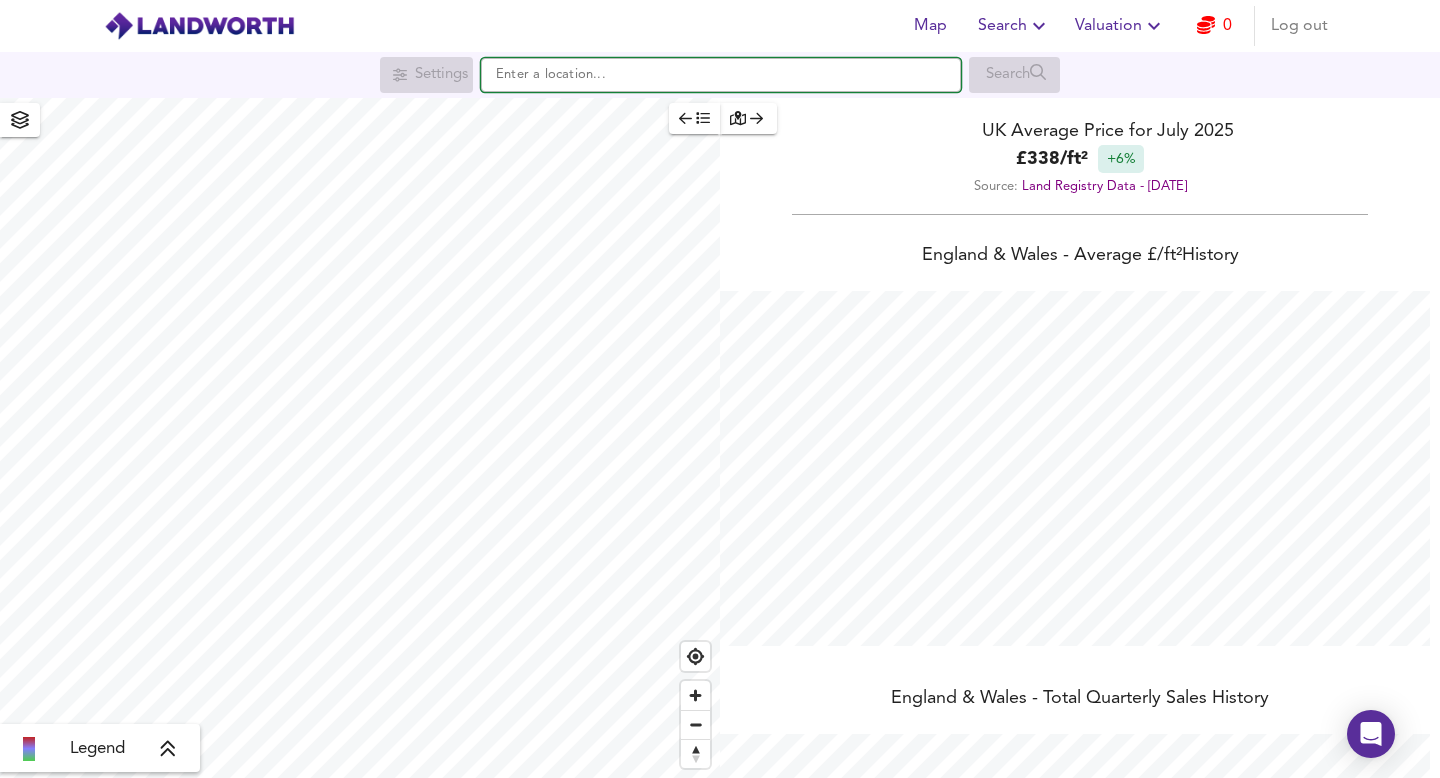 scroll, scrollTop: 999222, scrollLeft: 998560, axis: both 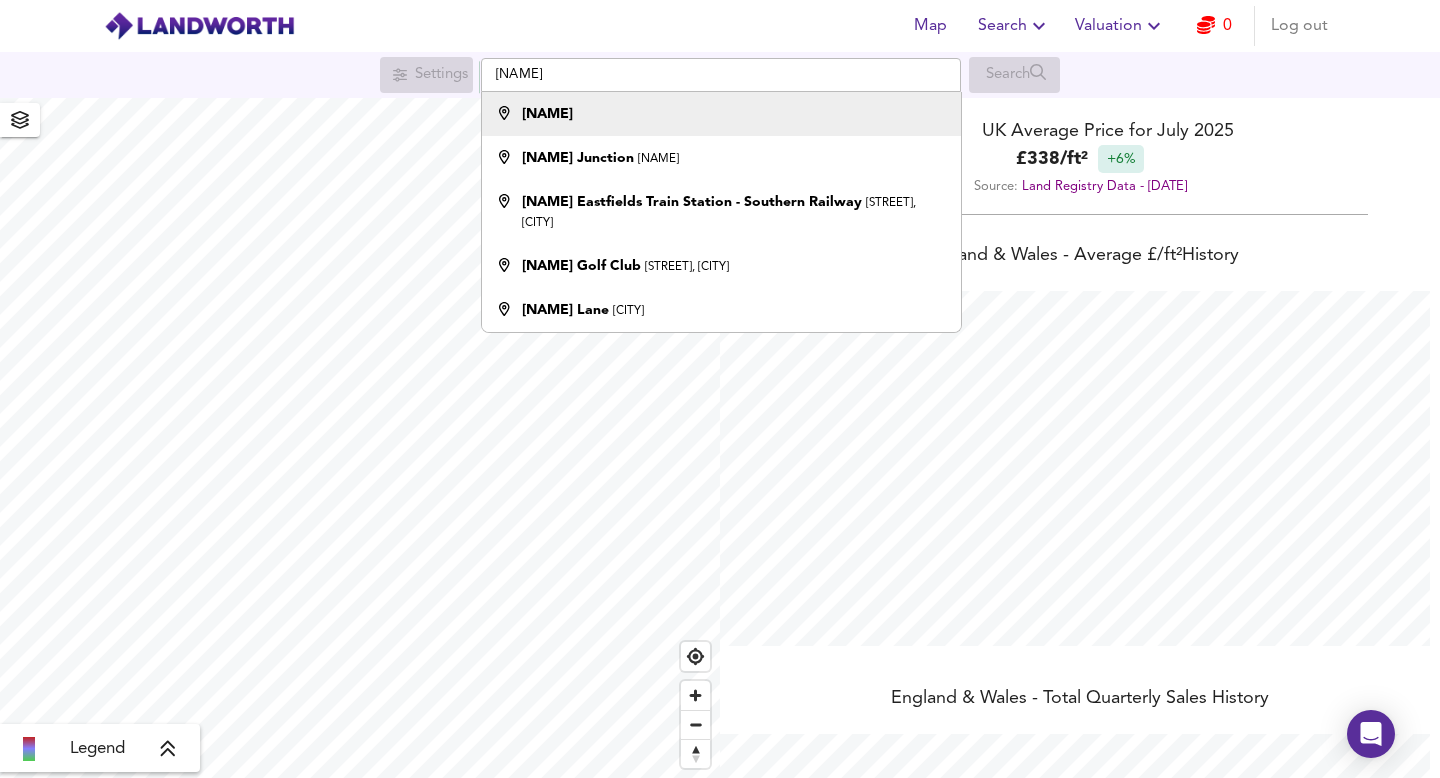 click on "[DISTRICT]" at bounding box center (716, 114) 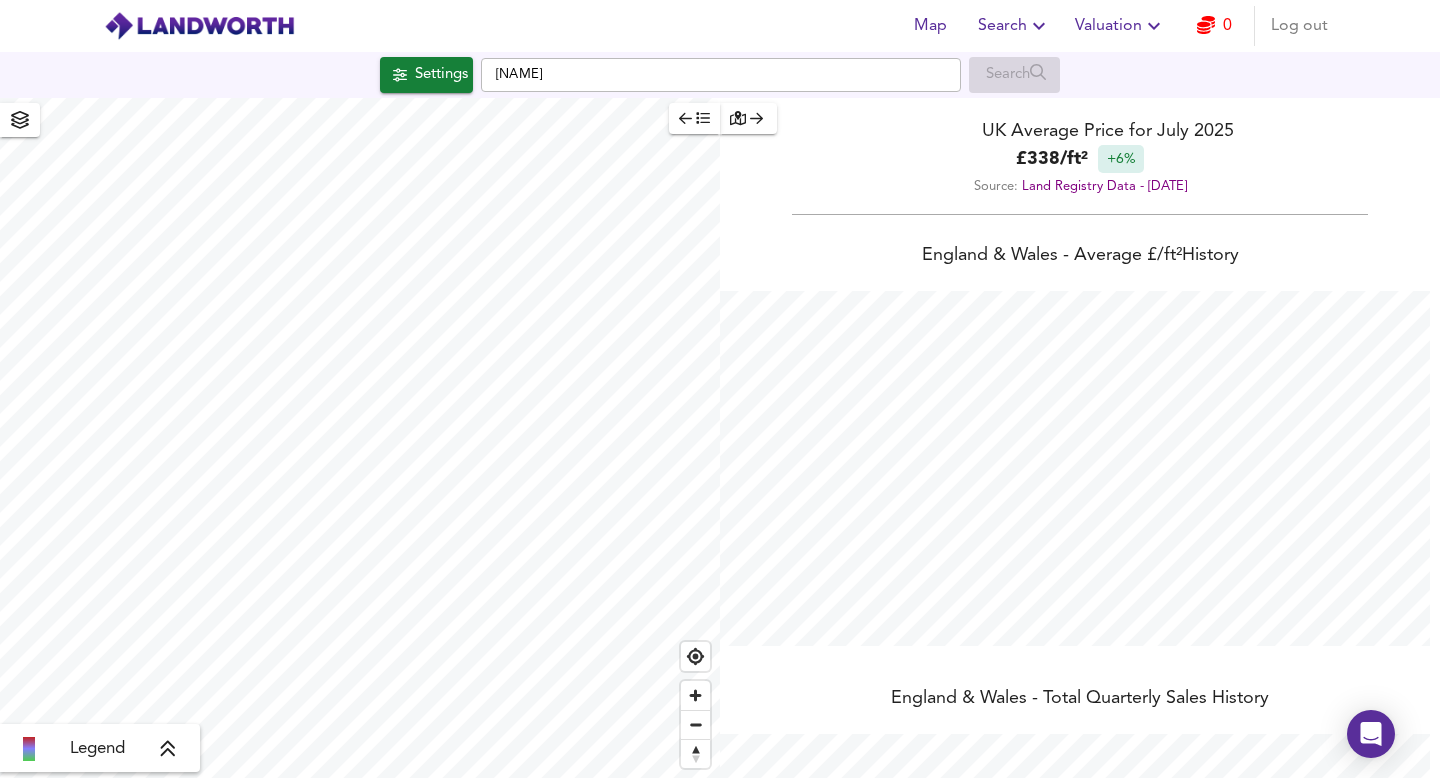 checkbox on "false" 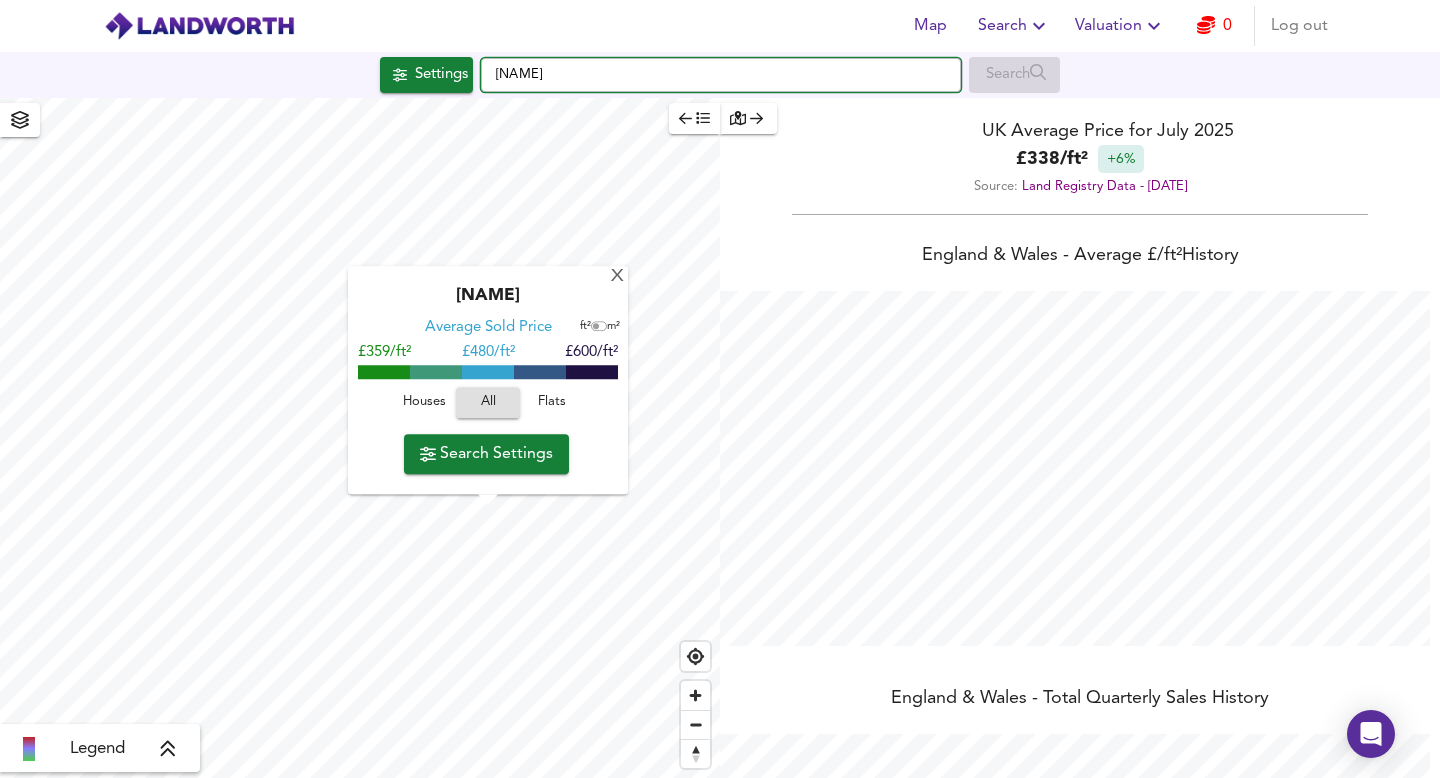 click on "[DISTRICT]" at bounding box center (721, 75) 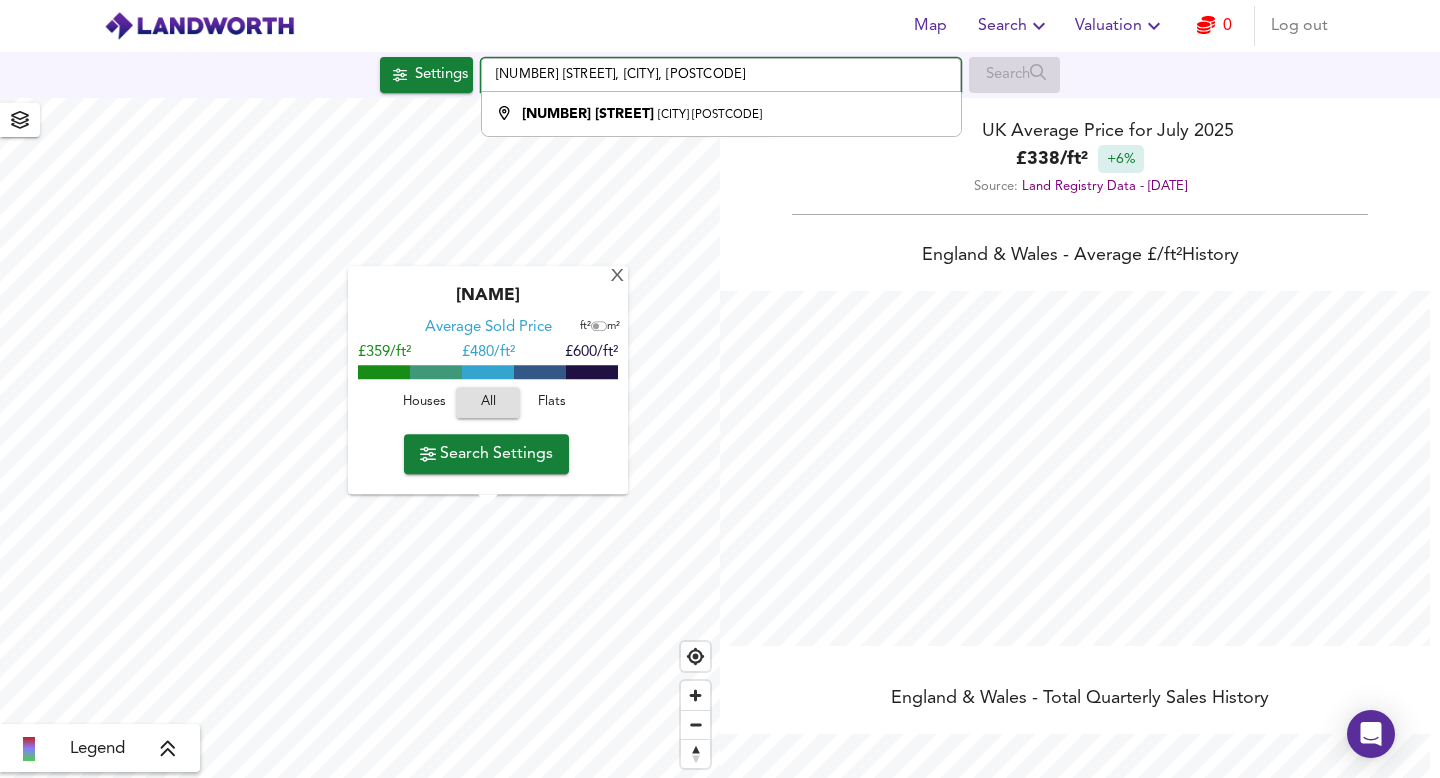 type on "[NUMBER] [STREET], [CITY] [POSTCODE]" 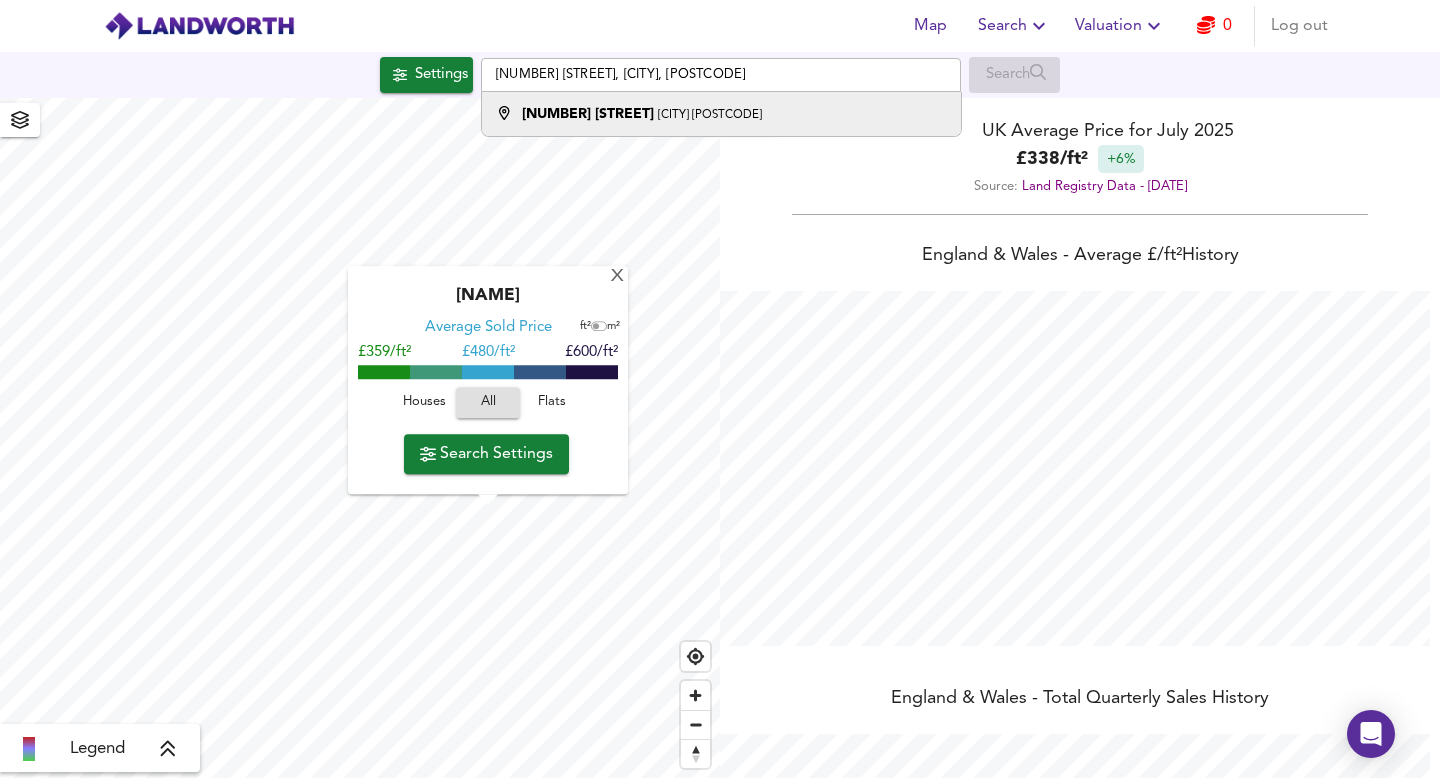click on "[NUMBER] [STREET]" at bounding box center (588, 114) 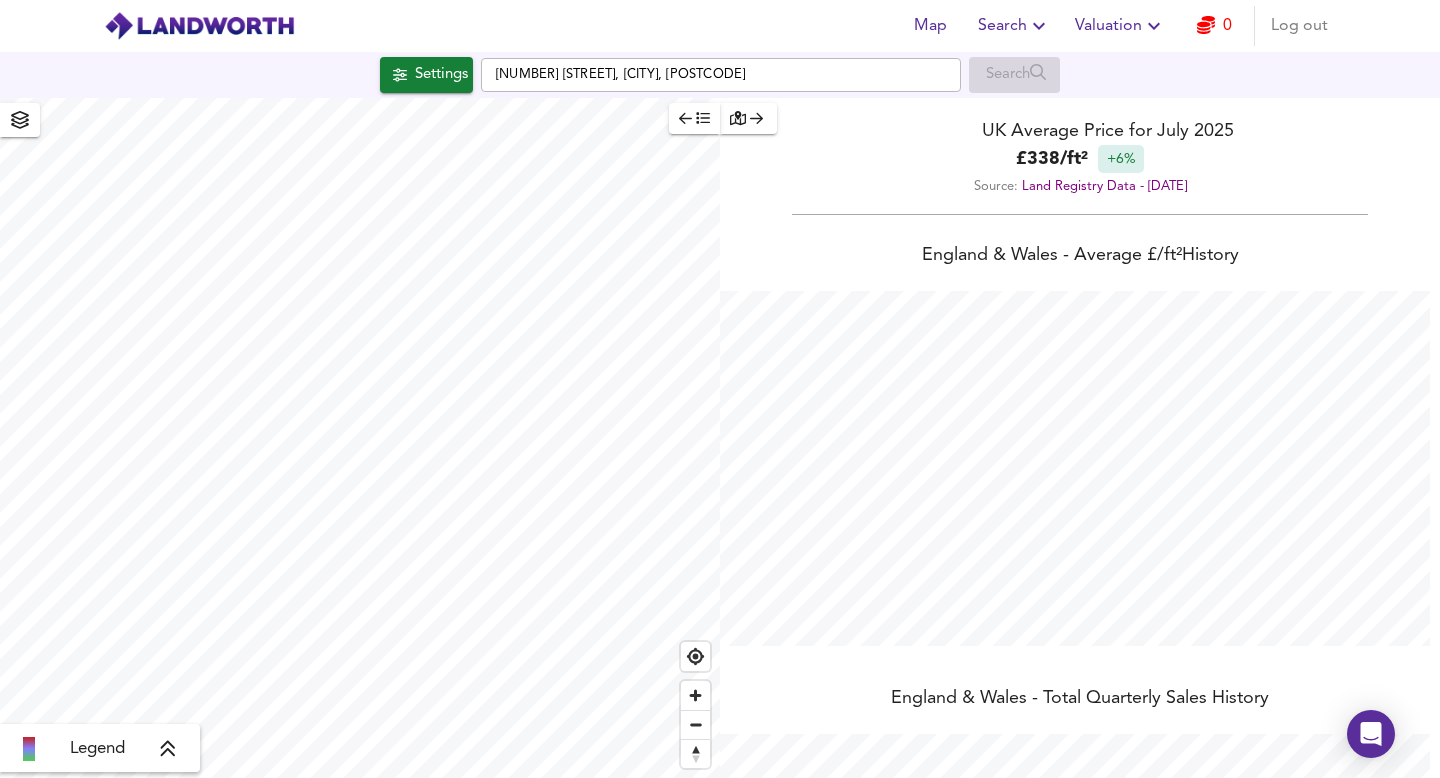 scroll, scrollTop: 778, scrollLeft: 1440, axis: both 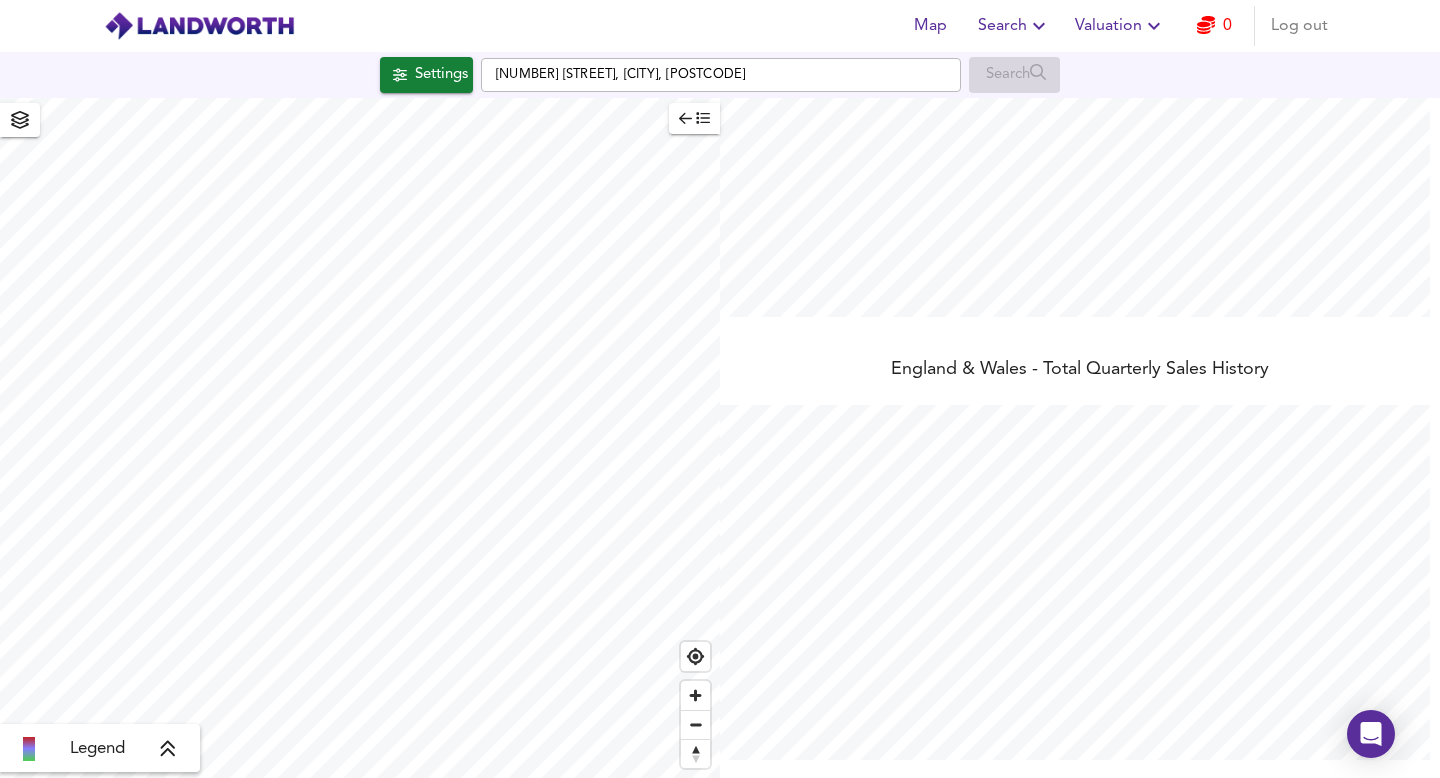 click 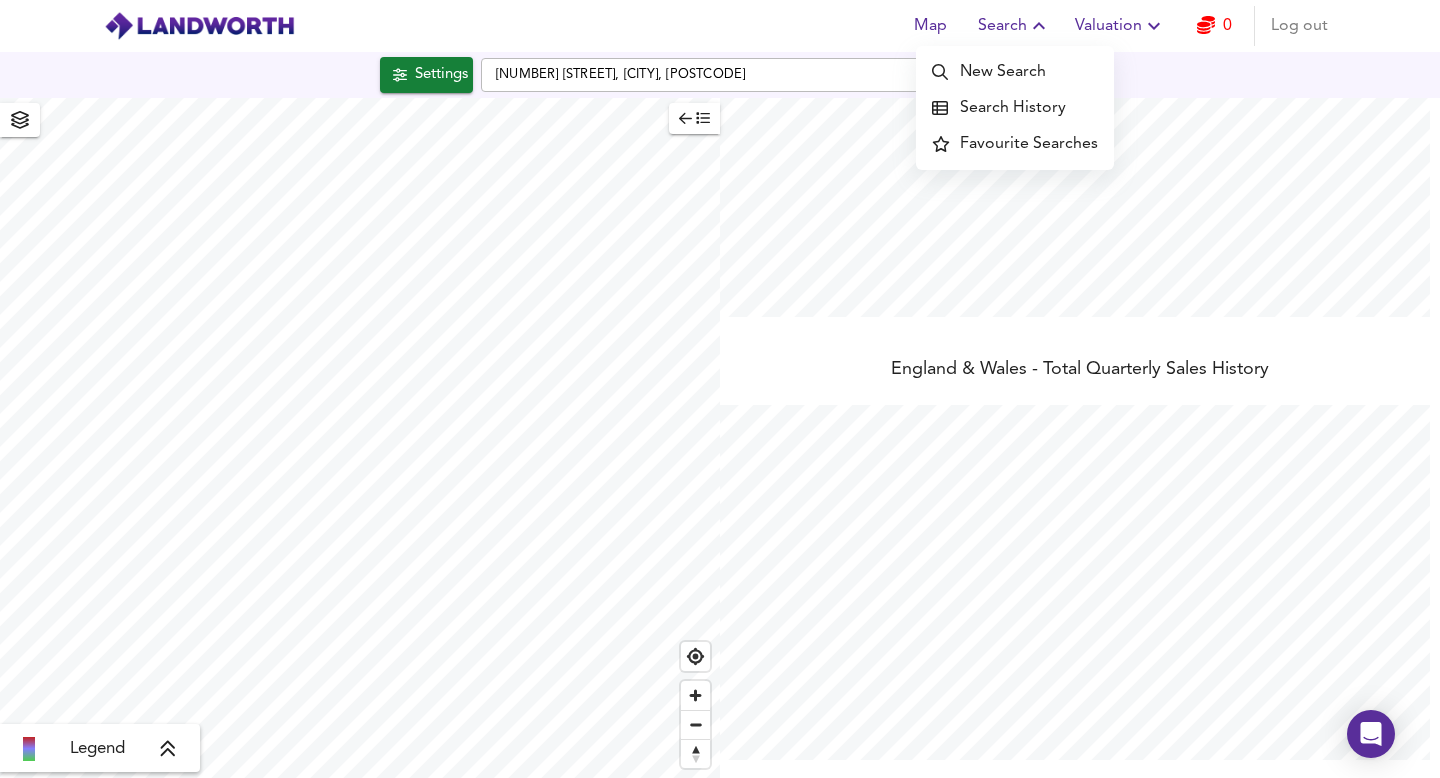 scroll, scrollTop: 778, scrollLeft: 1440, axis: both 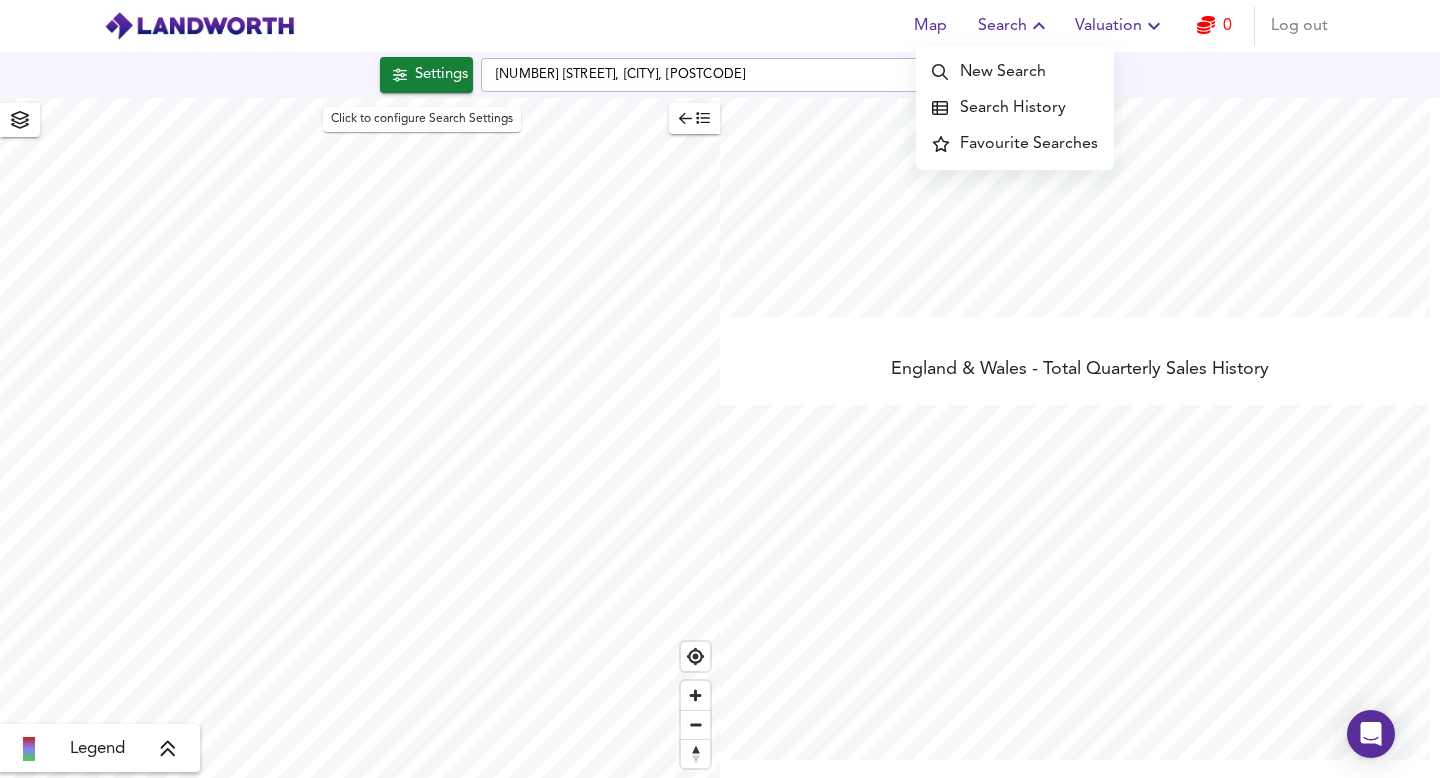 click 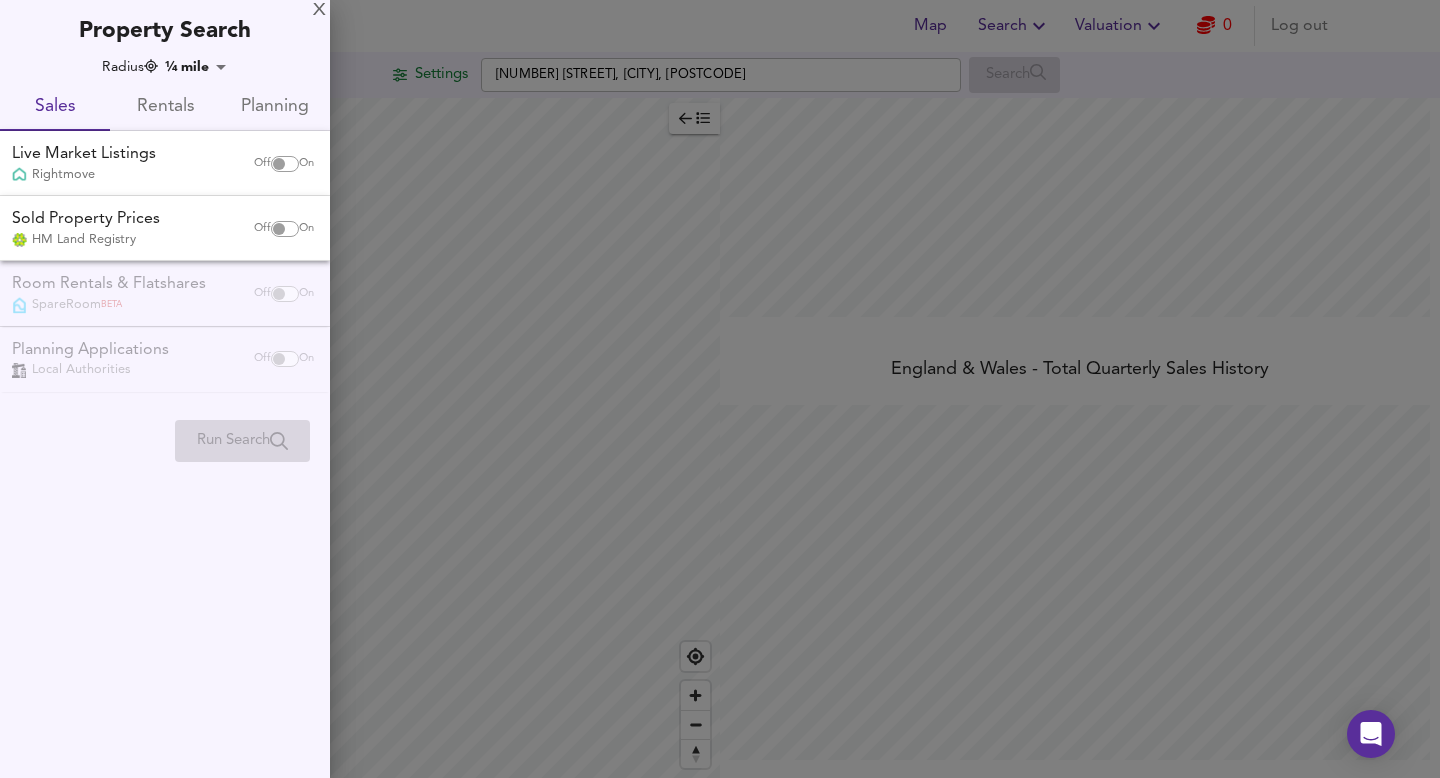 click at bounding box center [720, 389] 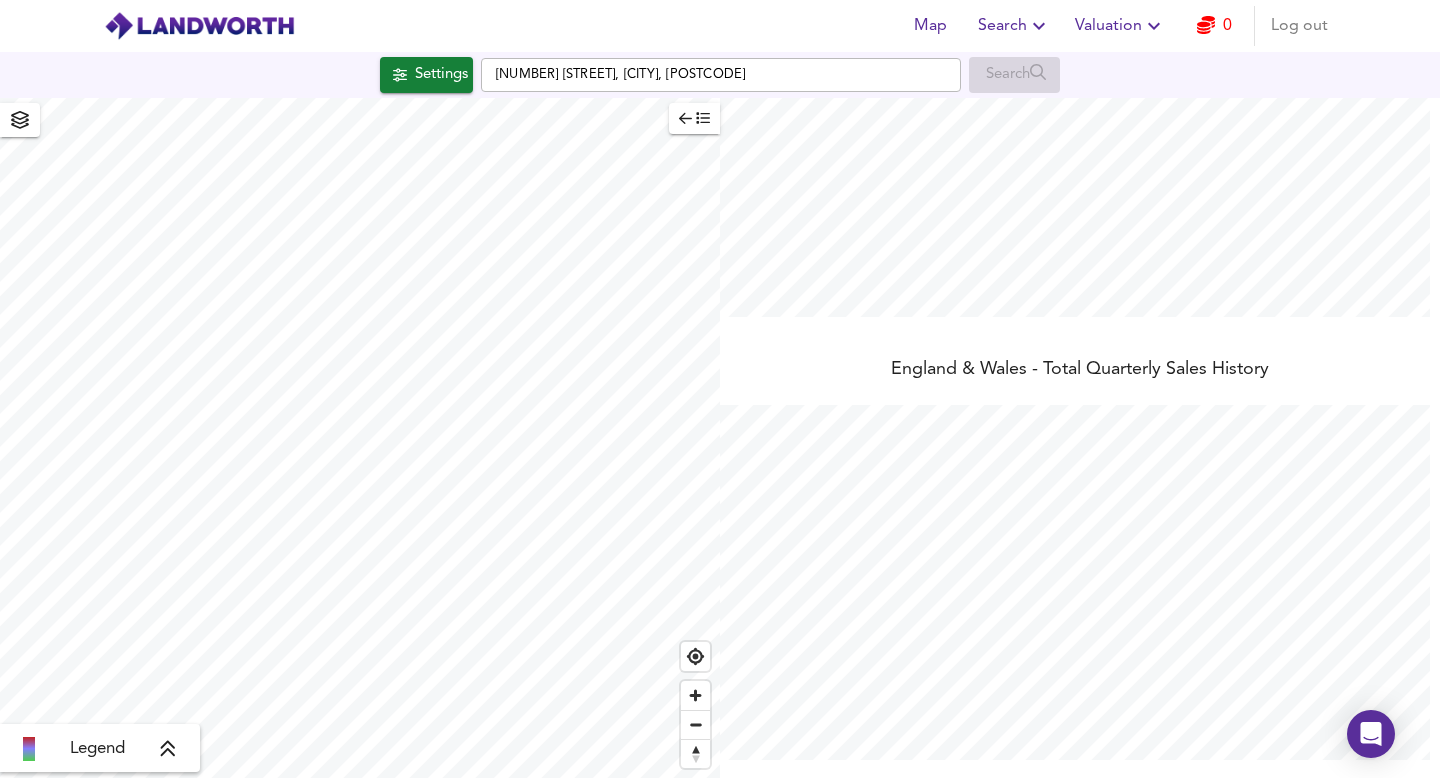 scroll, scrollTop: 778, scrollLeft: 1440, axis: both 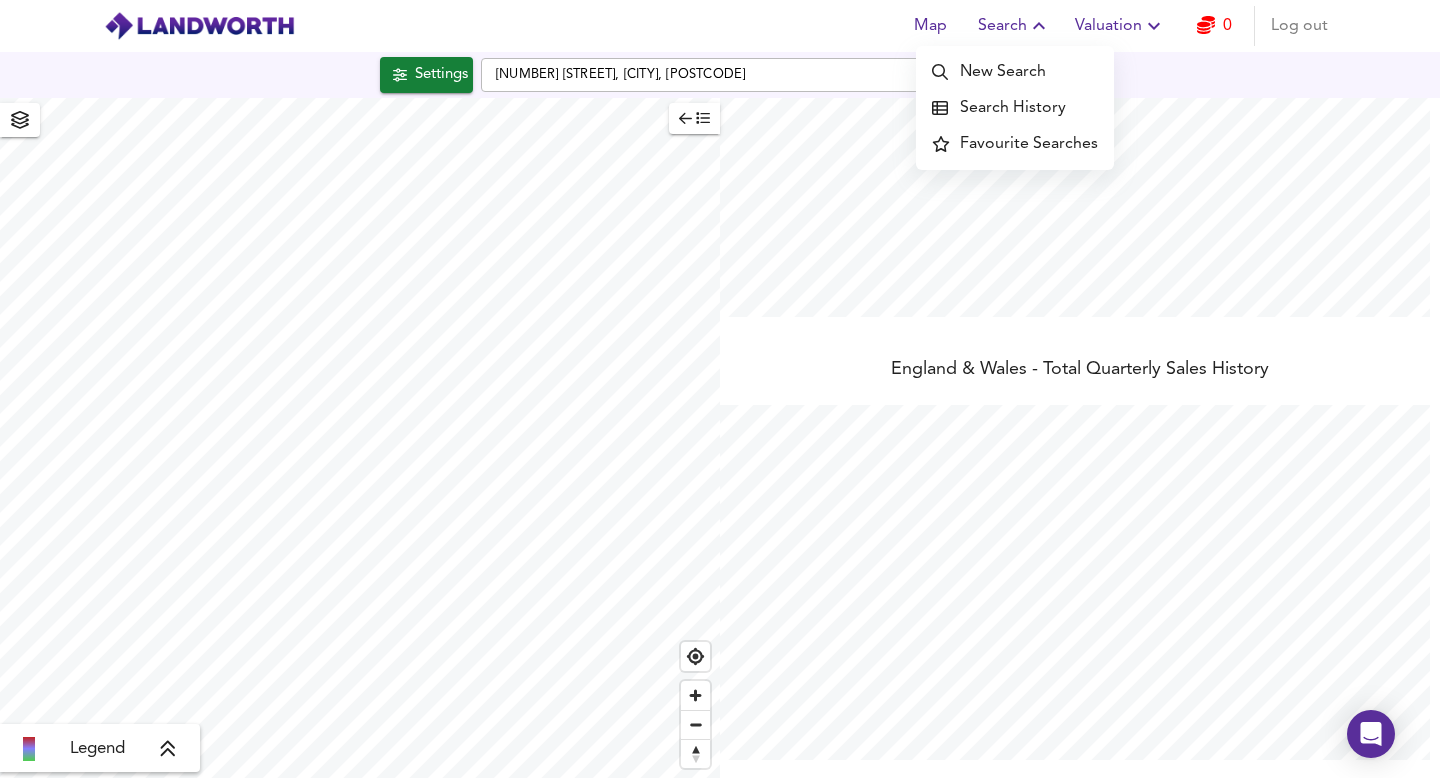 click on "New Search" at bounding box center (1015, 72) 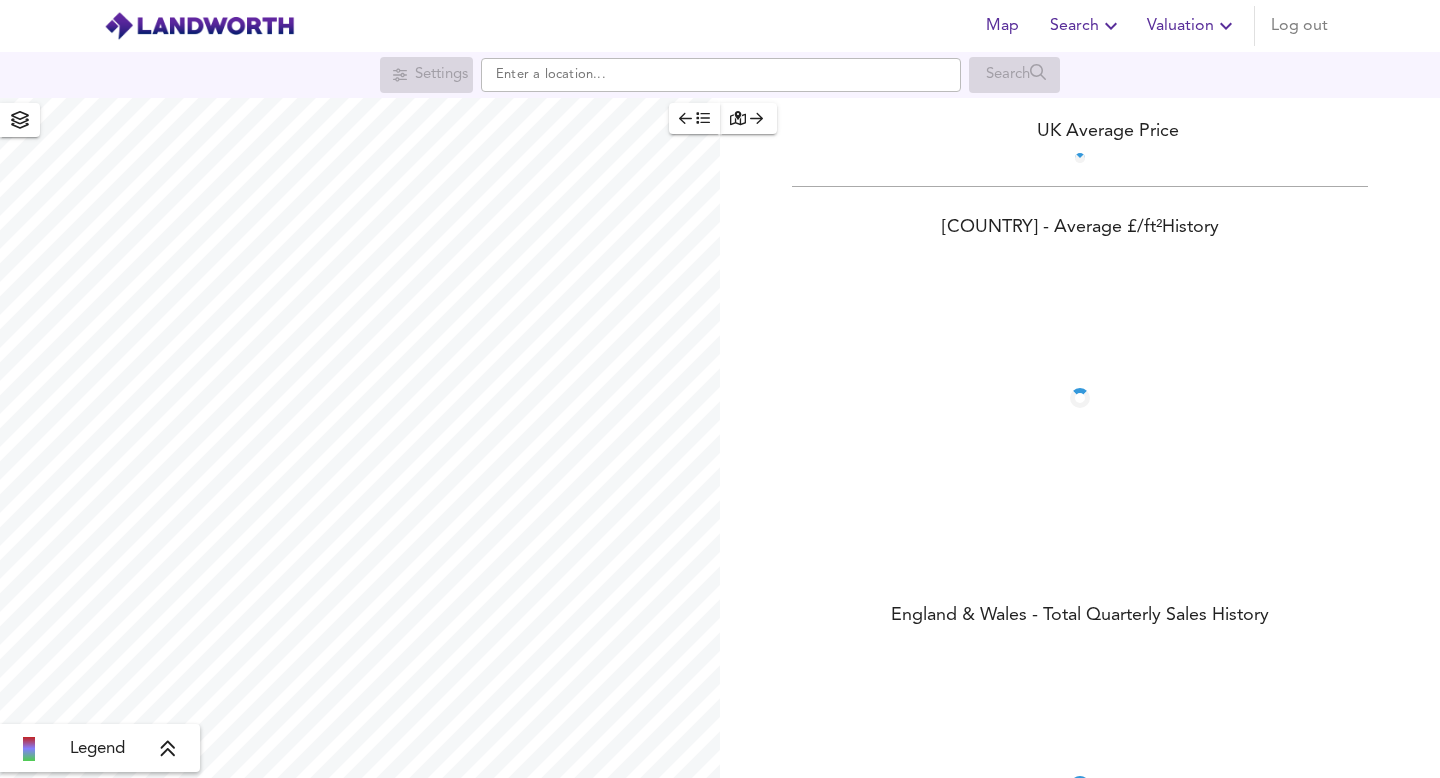 scroll, scrollTop: 0, scrollLeft: 0, axis: both 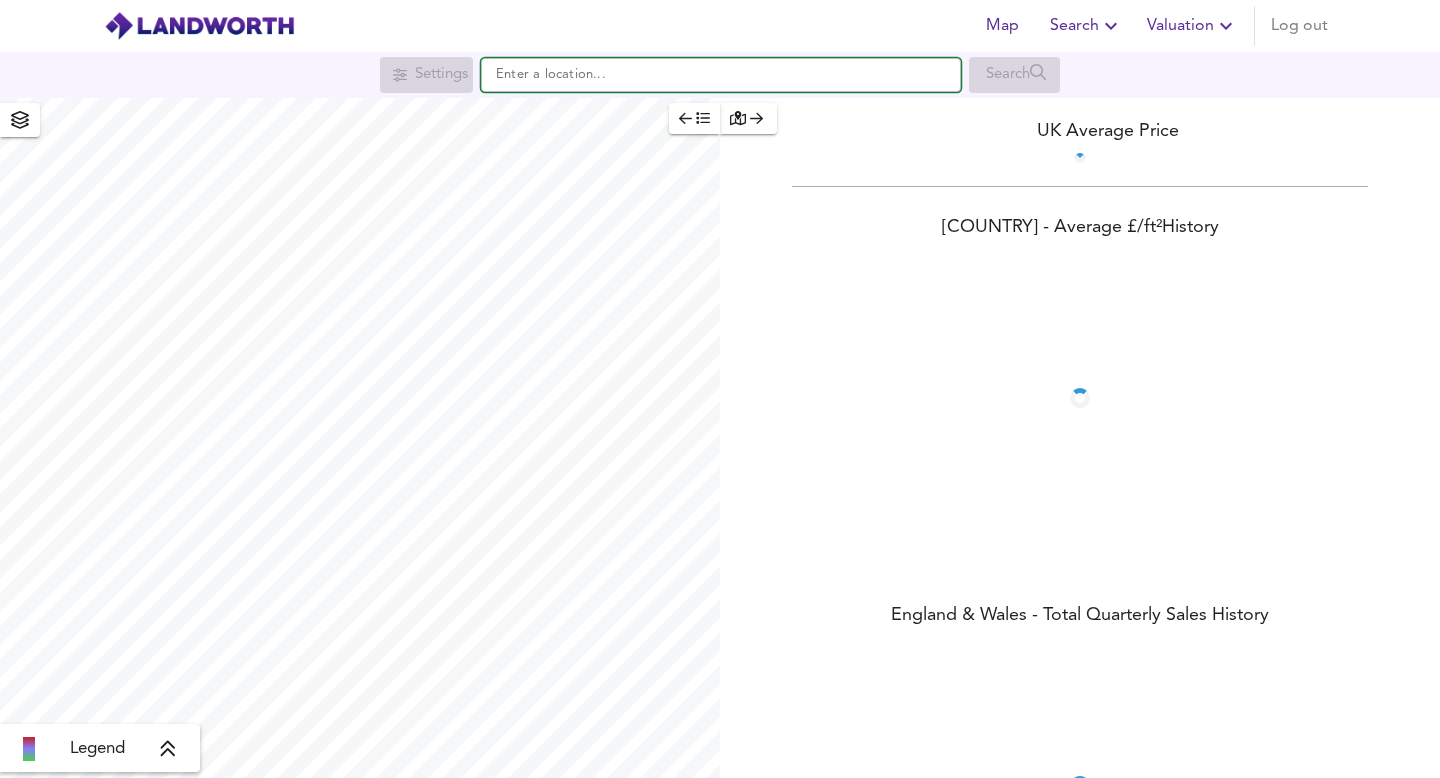 click at bounding box center [721, 75] 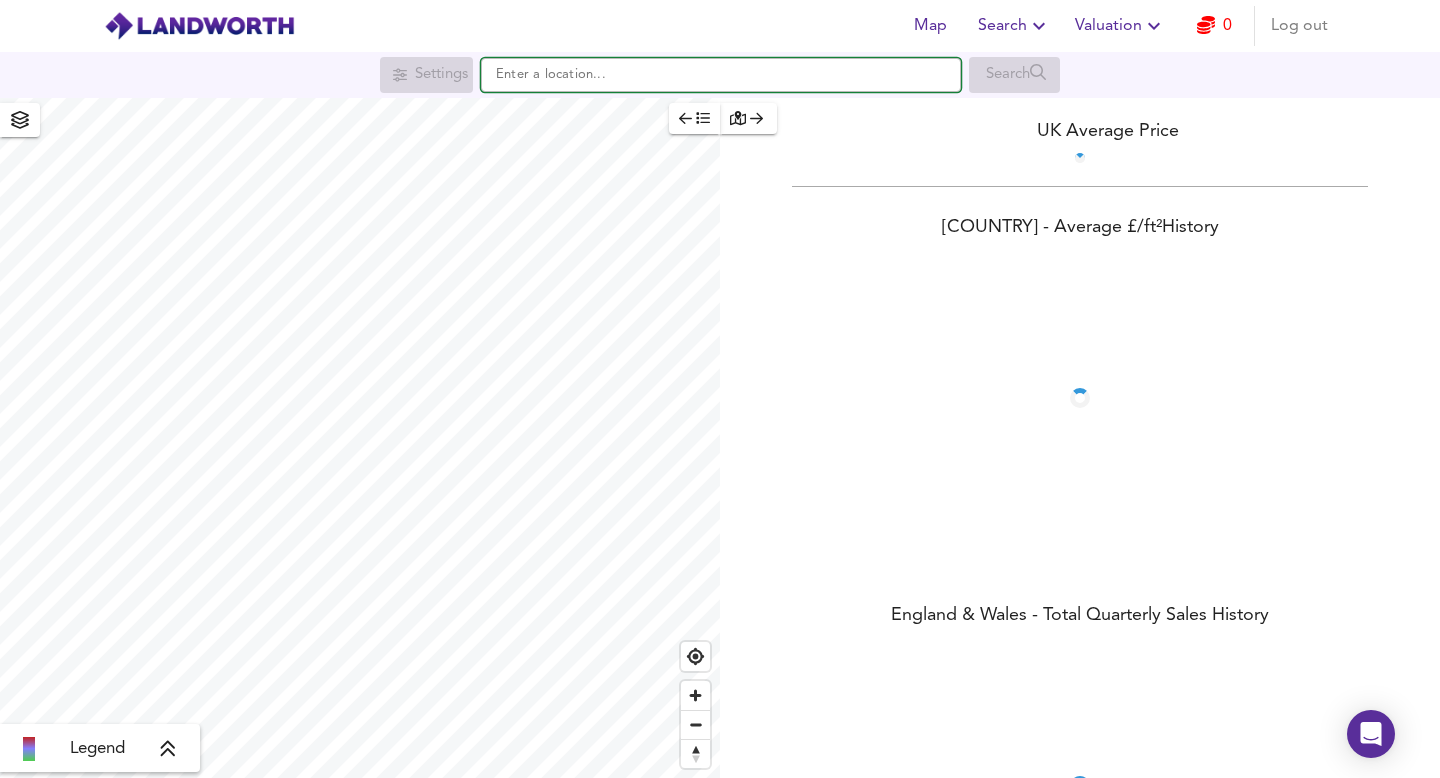 paste on "[NUMBER] [STREET], [CITY], [POSTCODE]" 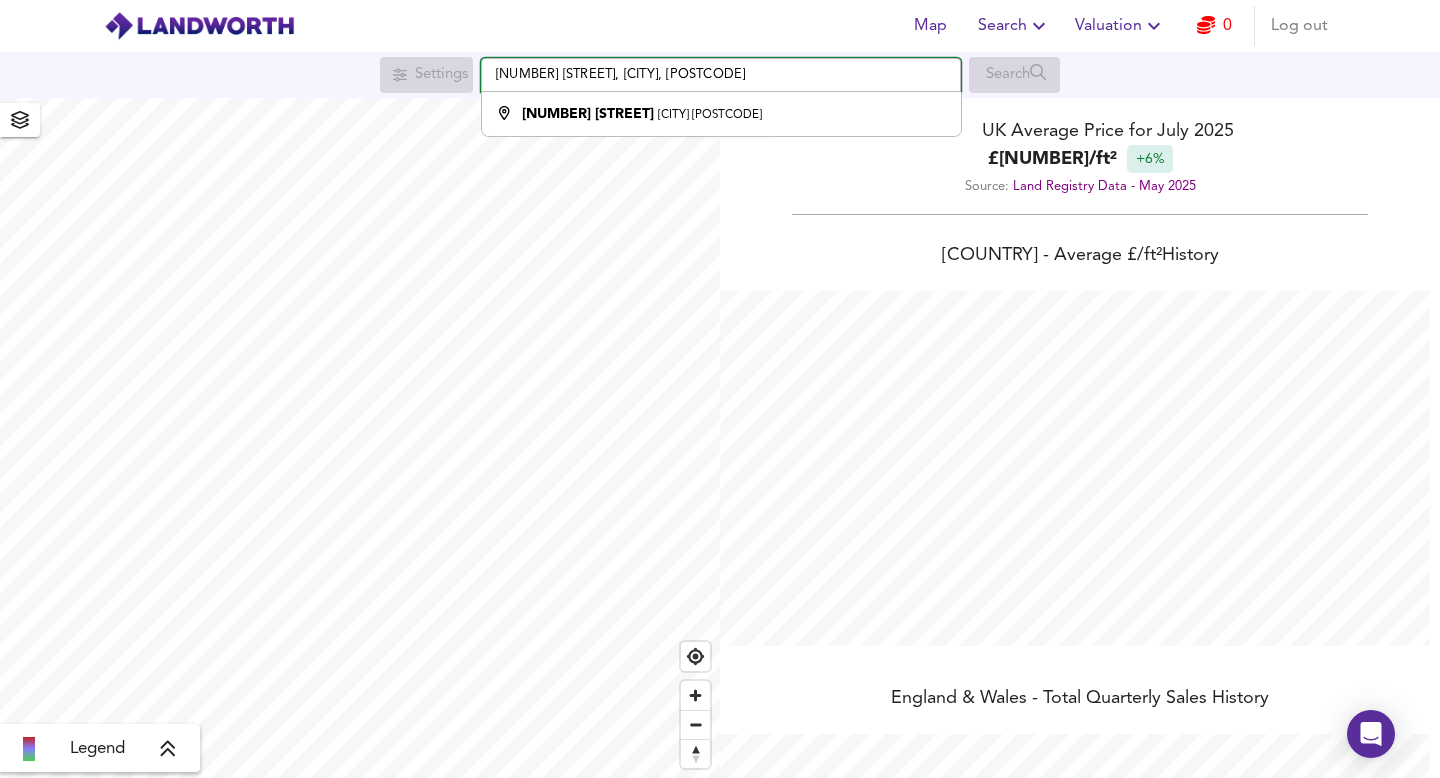 scroll, scrollTop: 999222, scrollLeft: 998560, axis: both 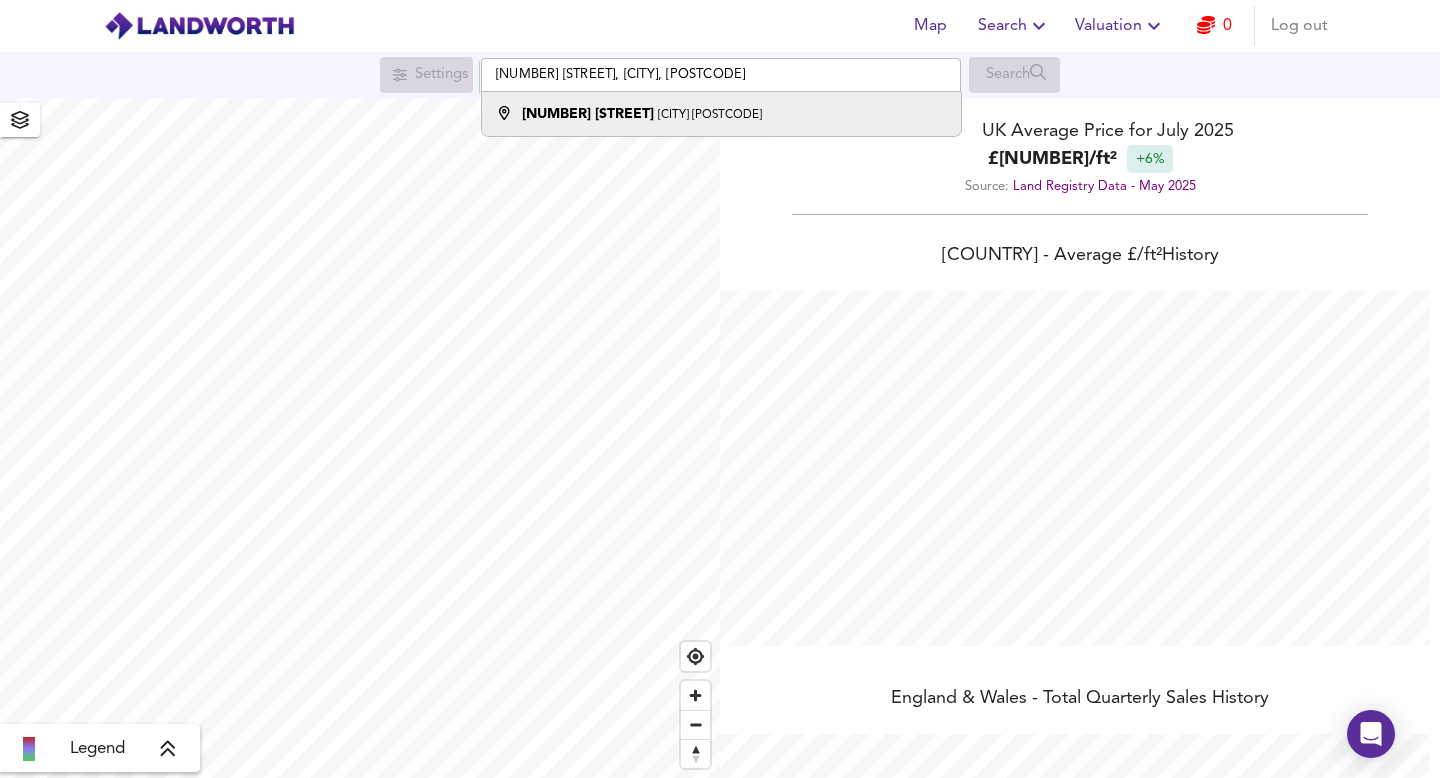click on "[NUMBER] [STREET]   [CITY] [POSTCODE]" at bounding box center (716, 114) 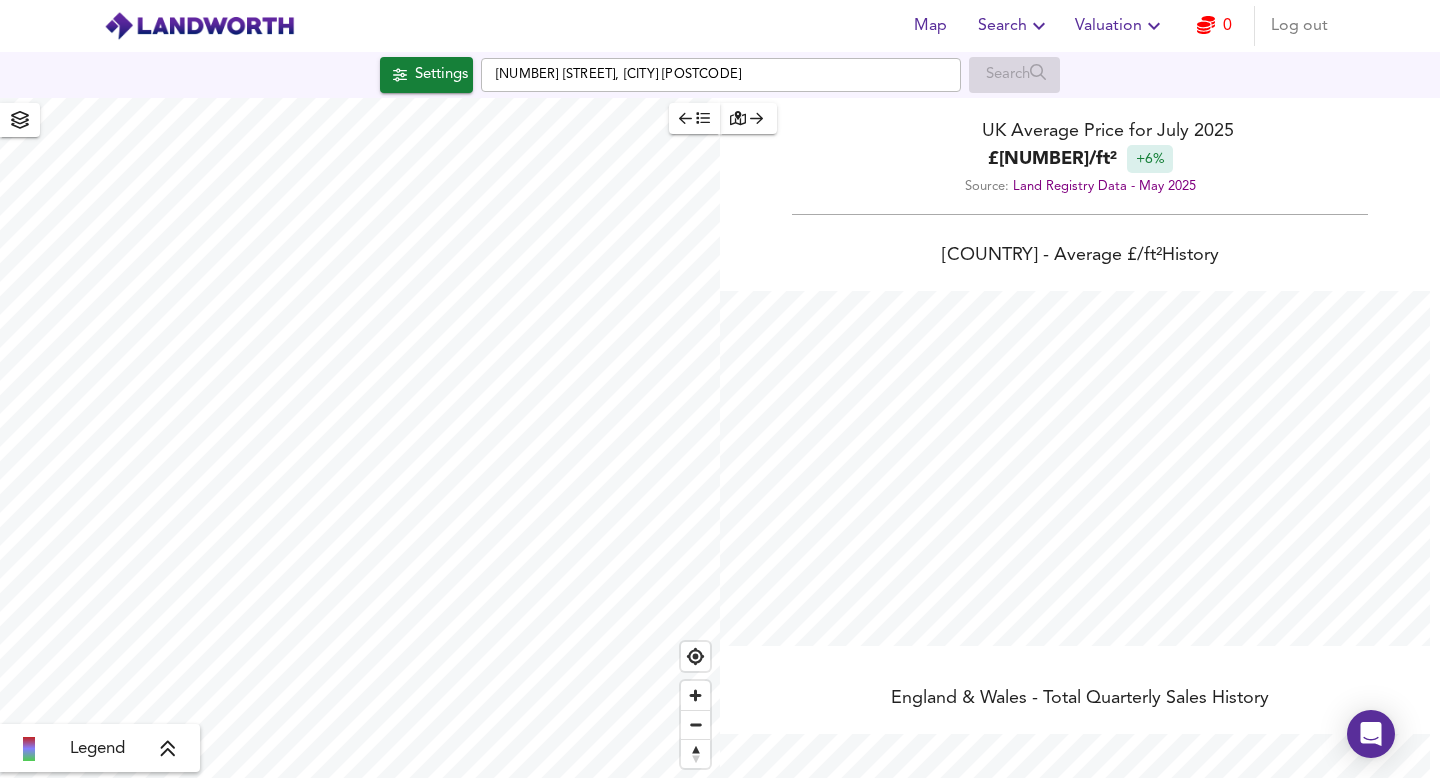 checkbox on "false" 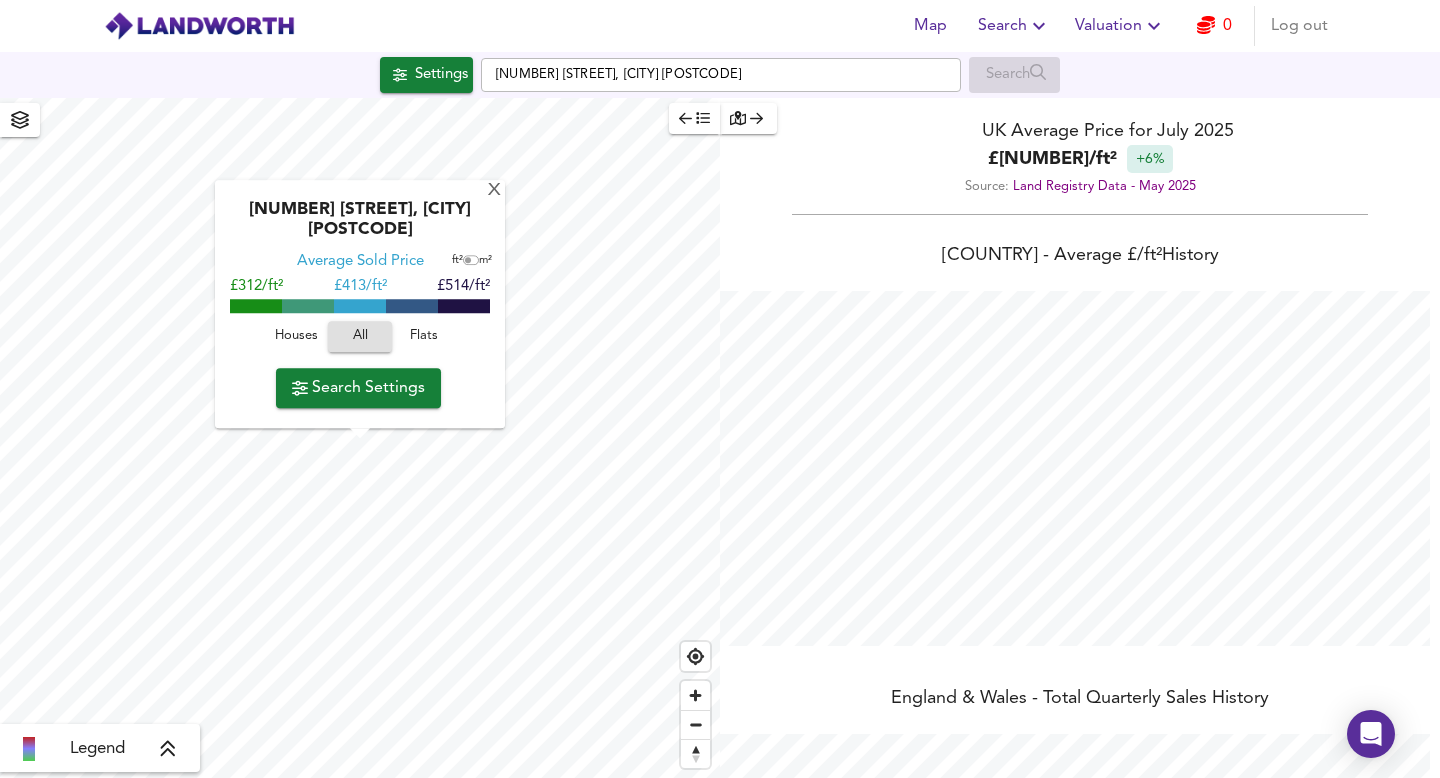click on "Search Settings" at bounding box center [358, 388] 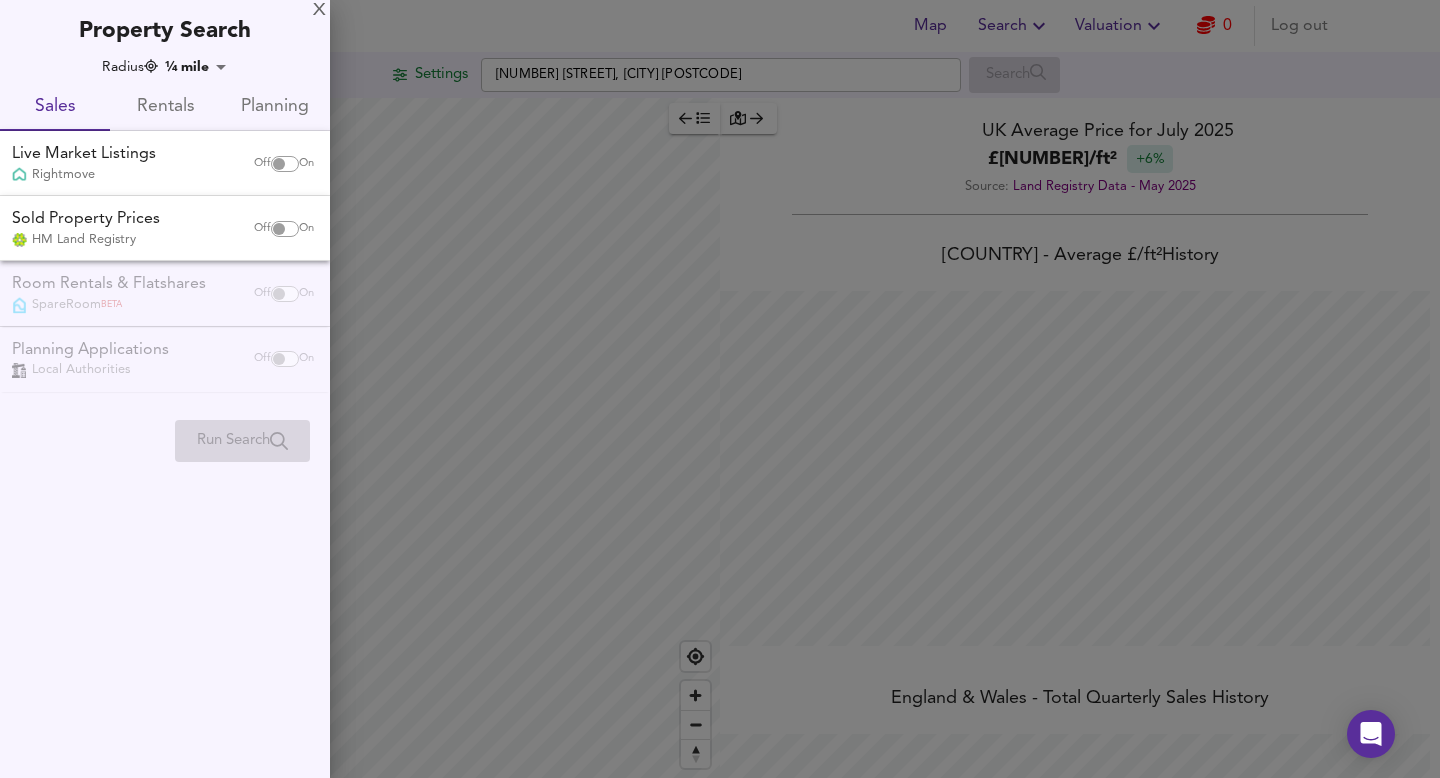 click at bounding box center (720, 389) 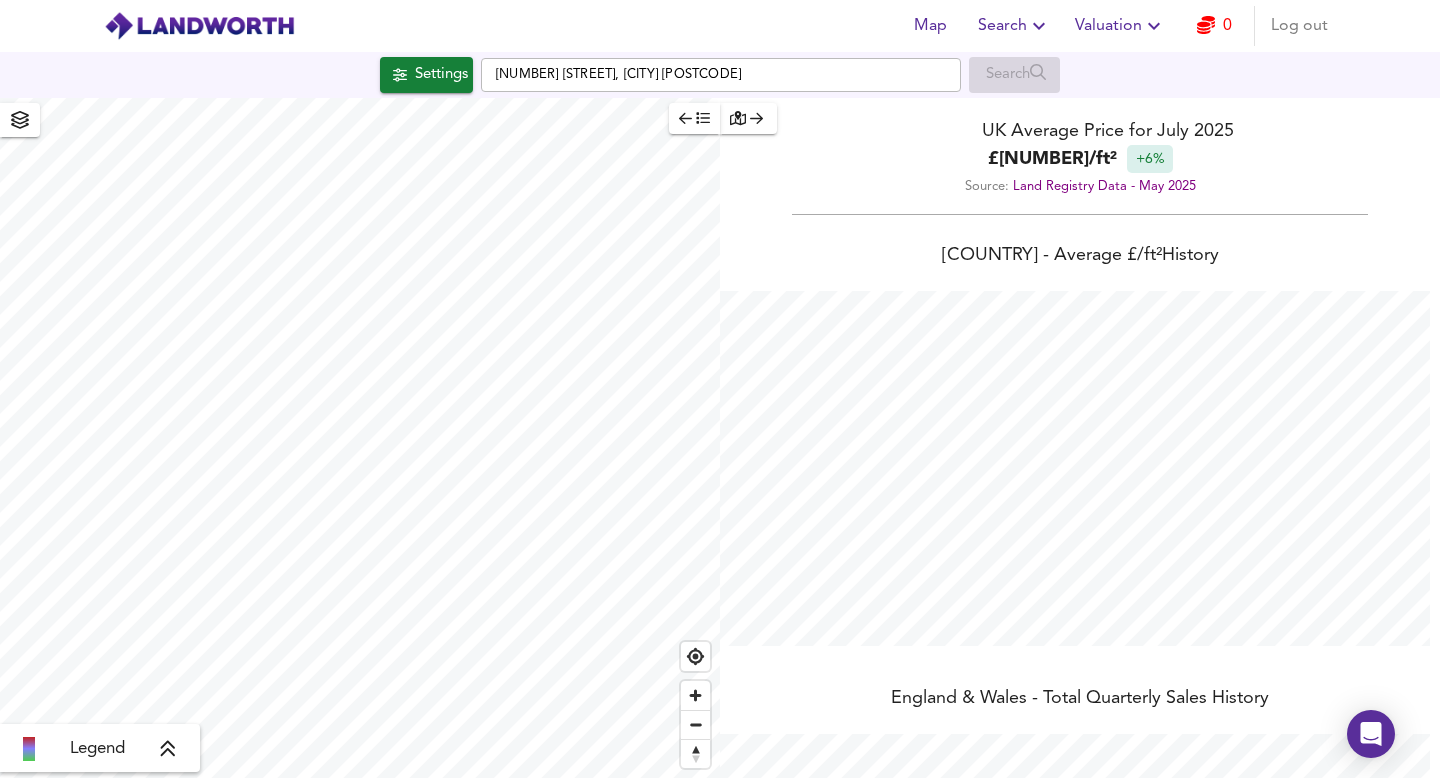 click 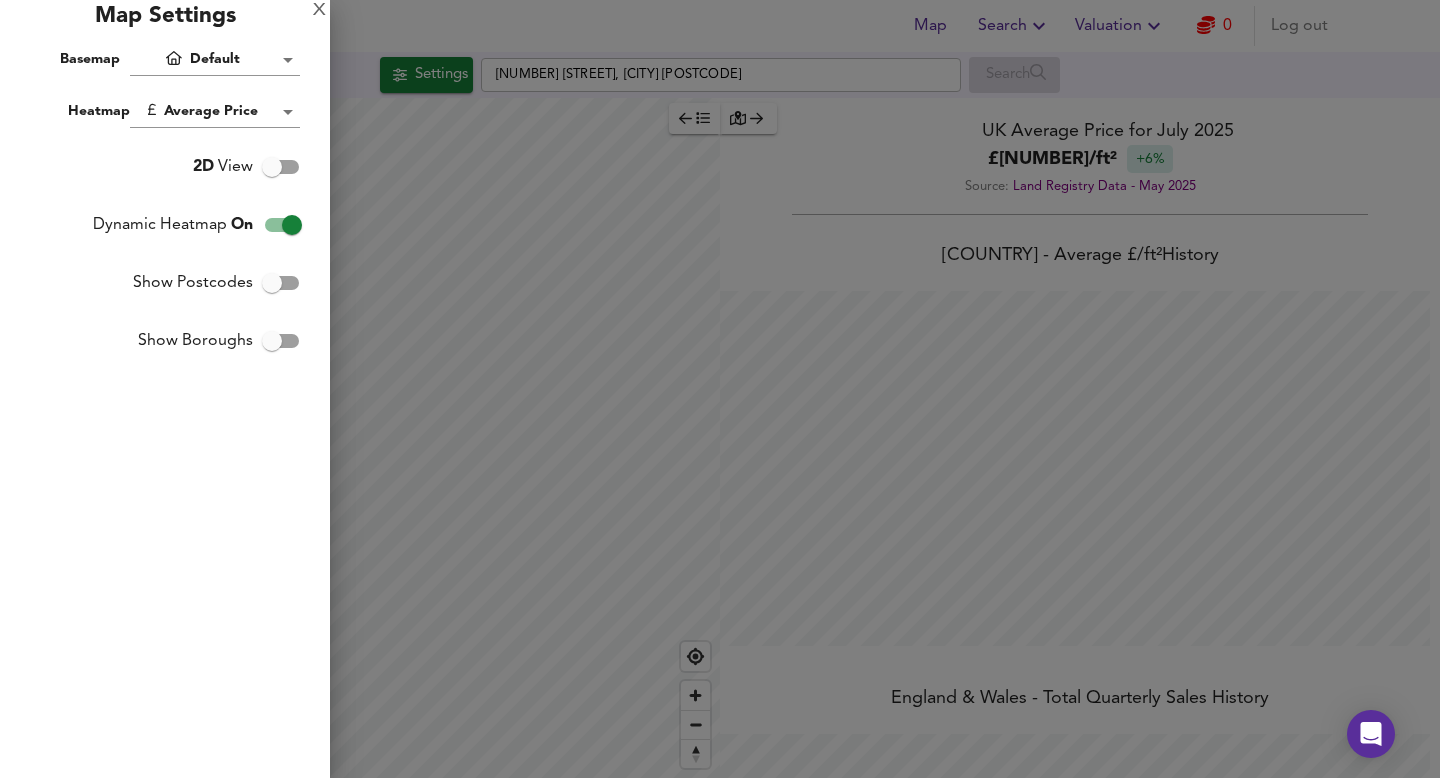 click at bounding box center (720, 389) 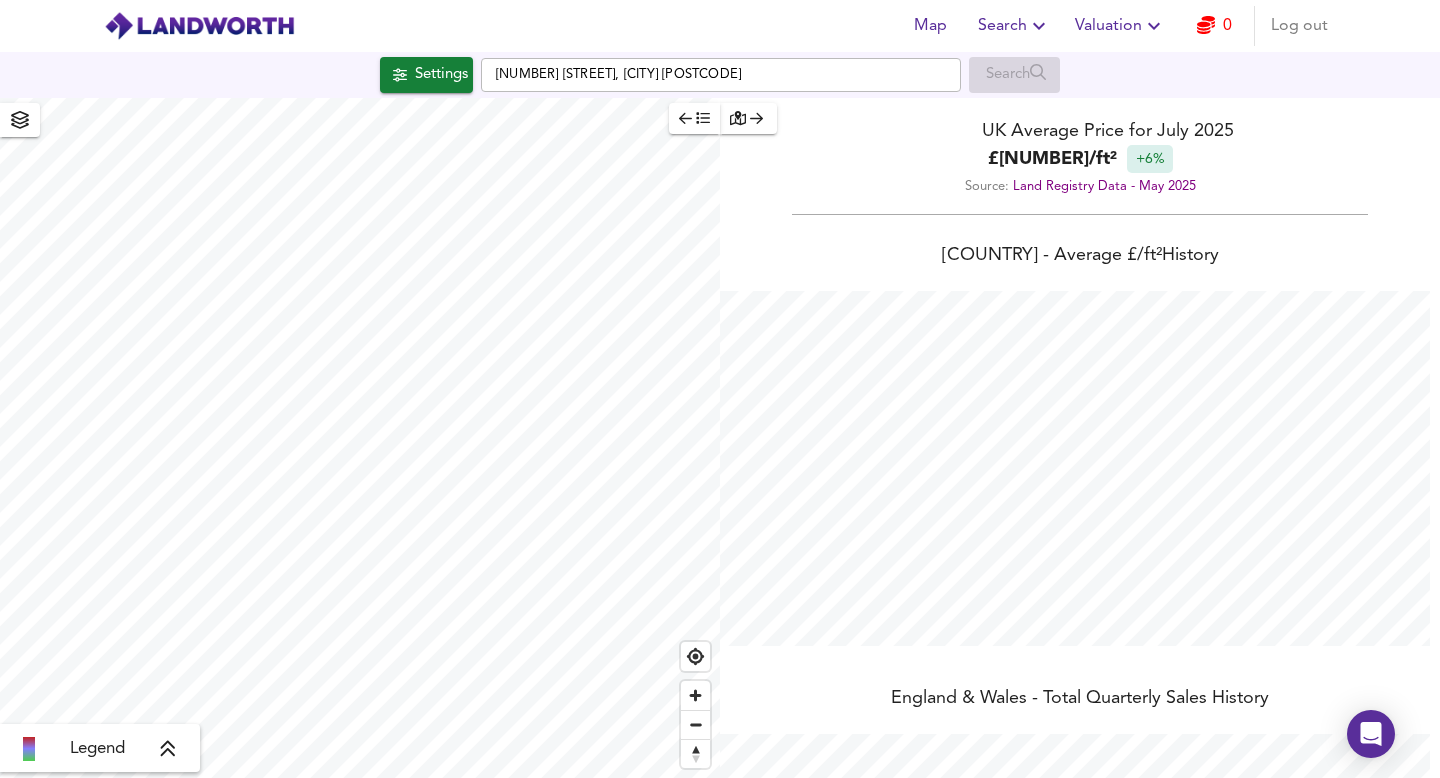scroll, scrollTop: 778, scrollLeft: 1440, axis: both 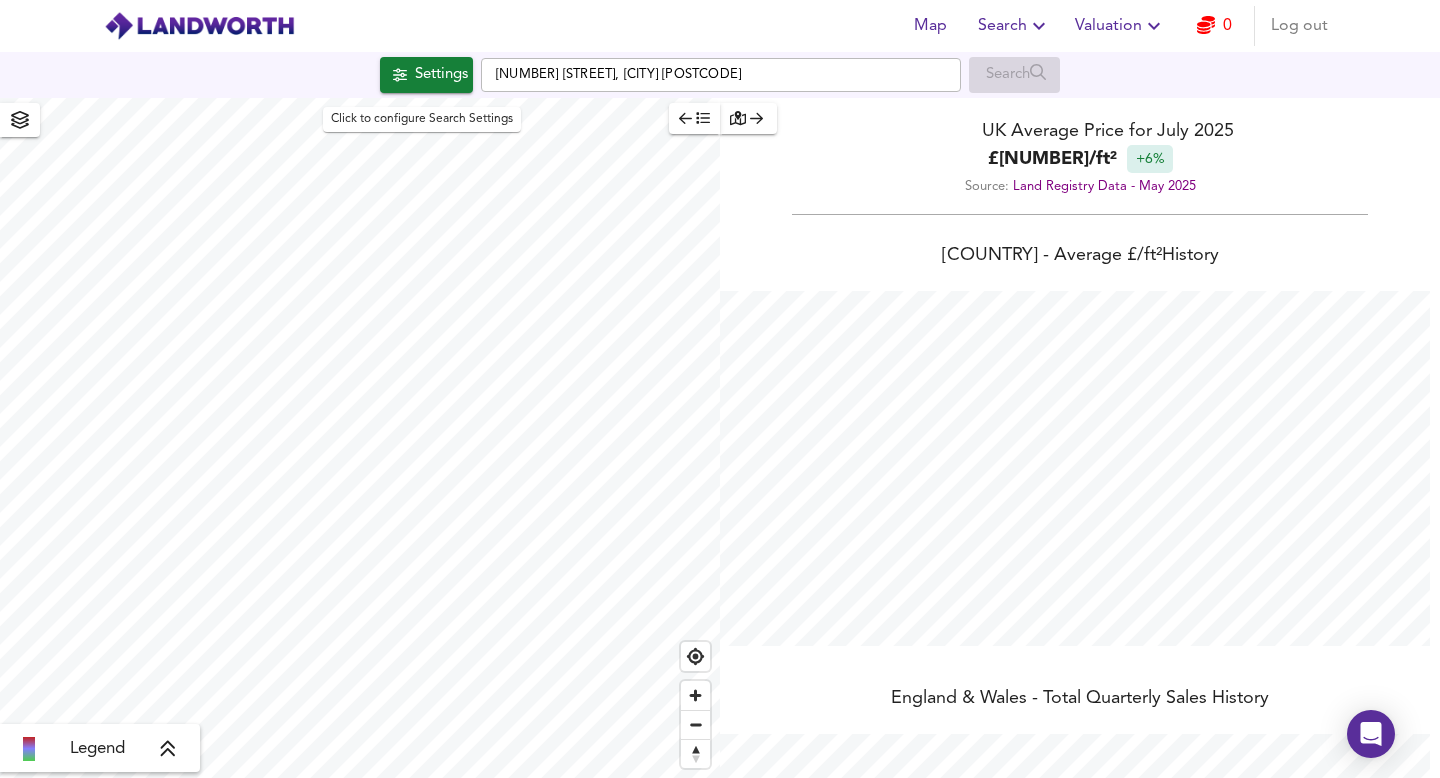 click on "Settings" at bounding box center [441, 75] 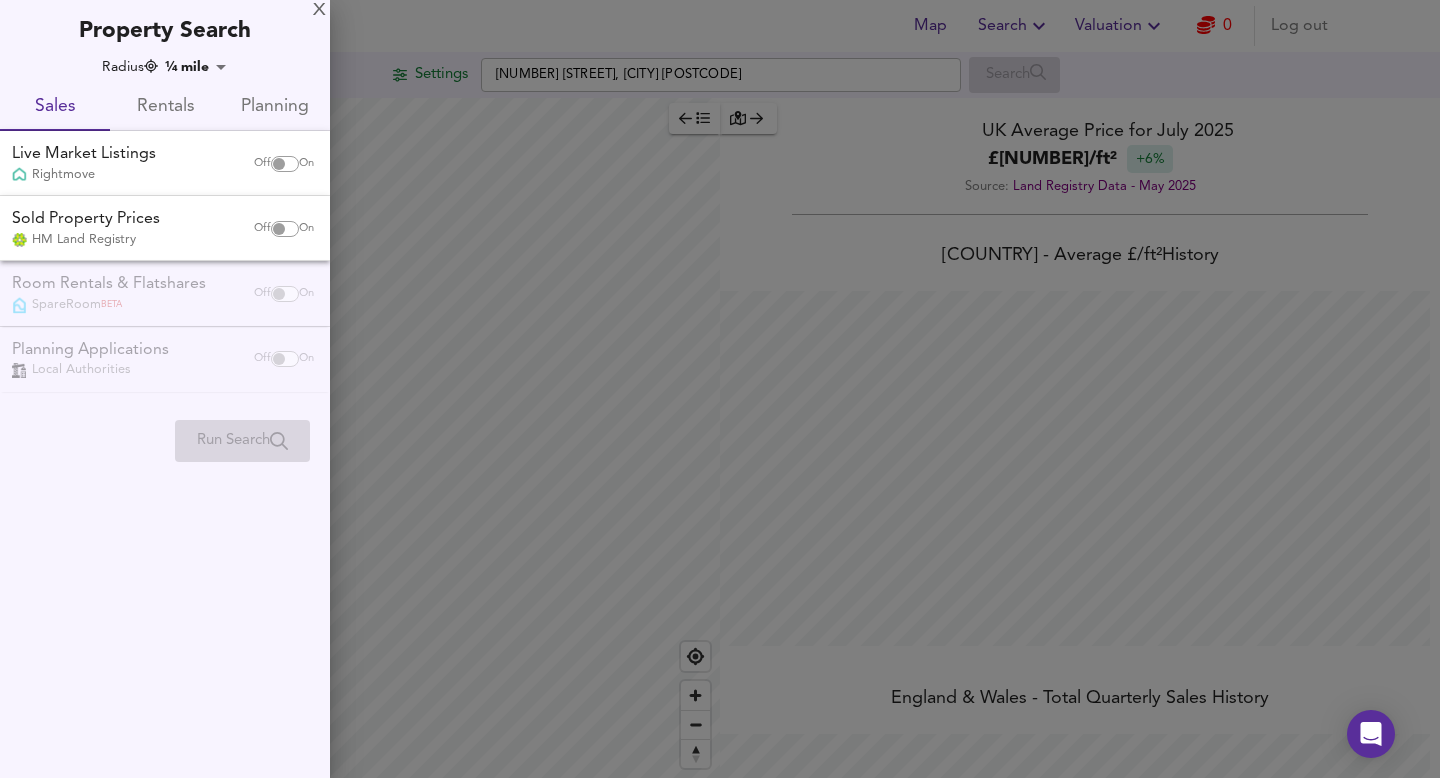 click at bounding box center [720, 389] 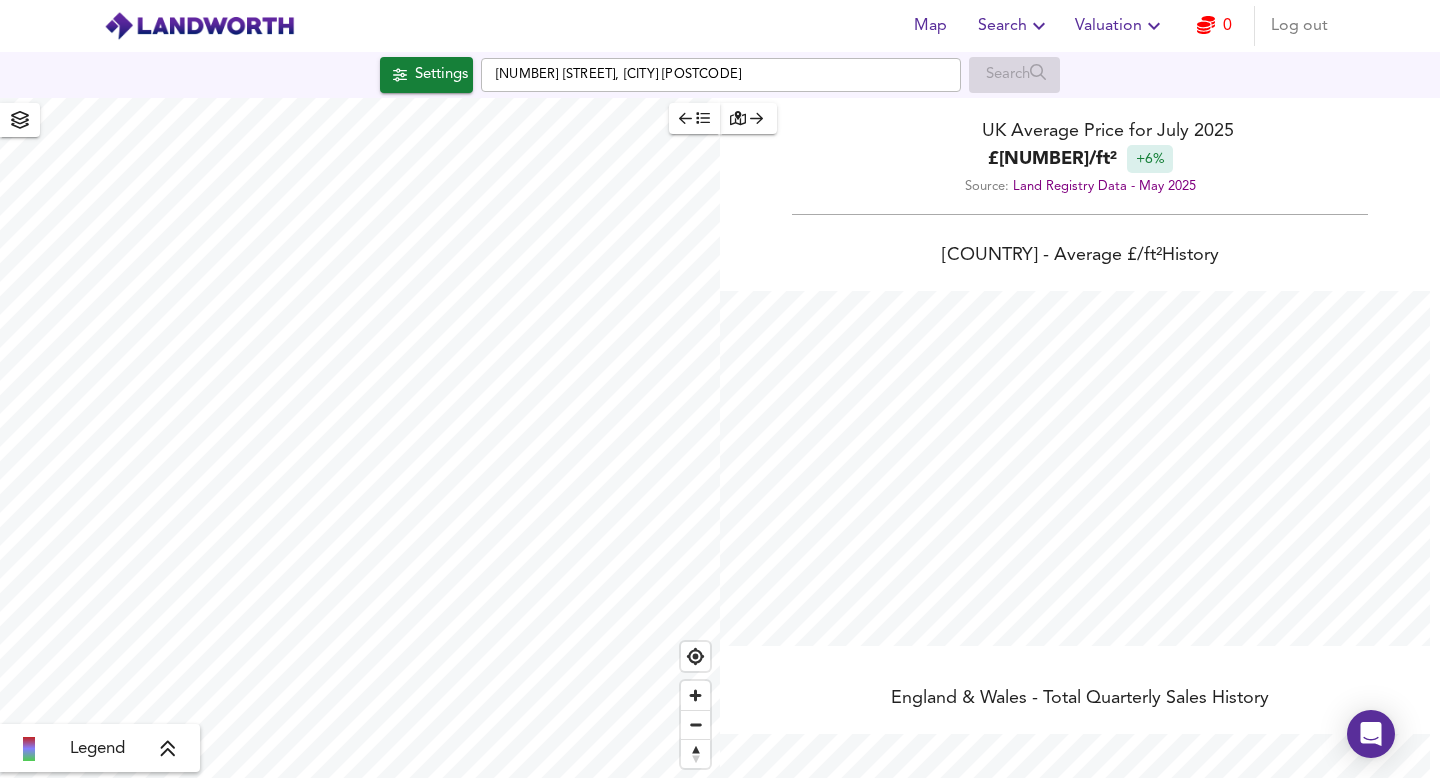 click on "Legend" at bounding box center (100, 749) 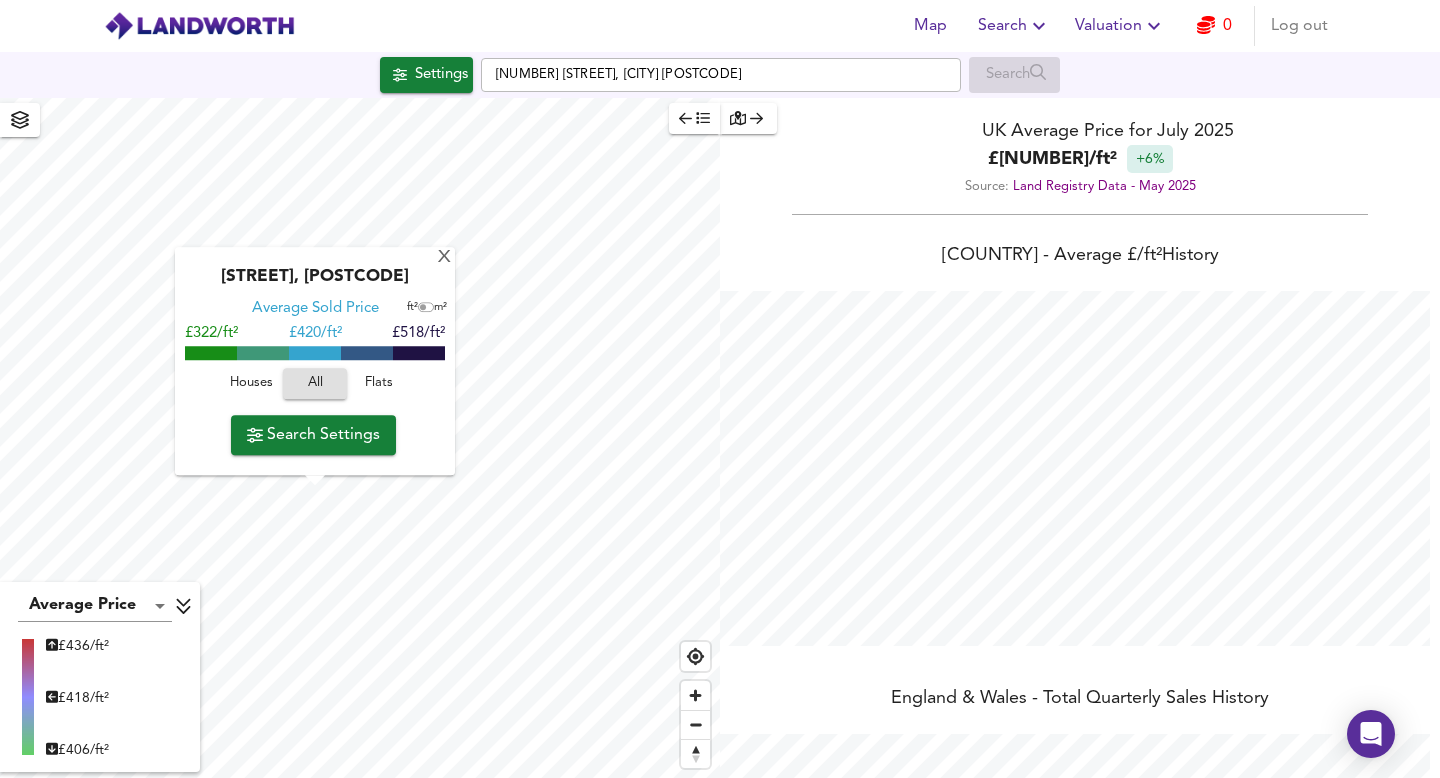 click on "Search Settings" at bounding box center [313, 435] 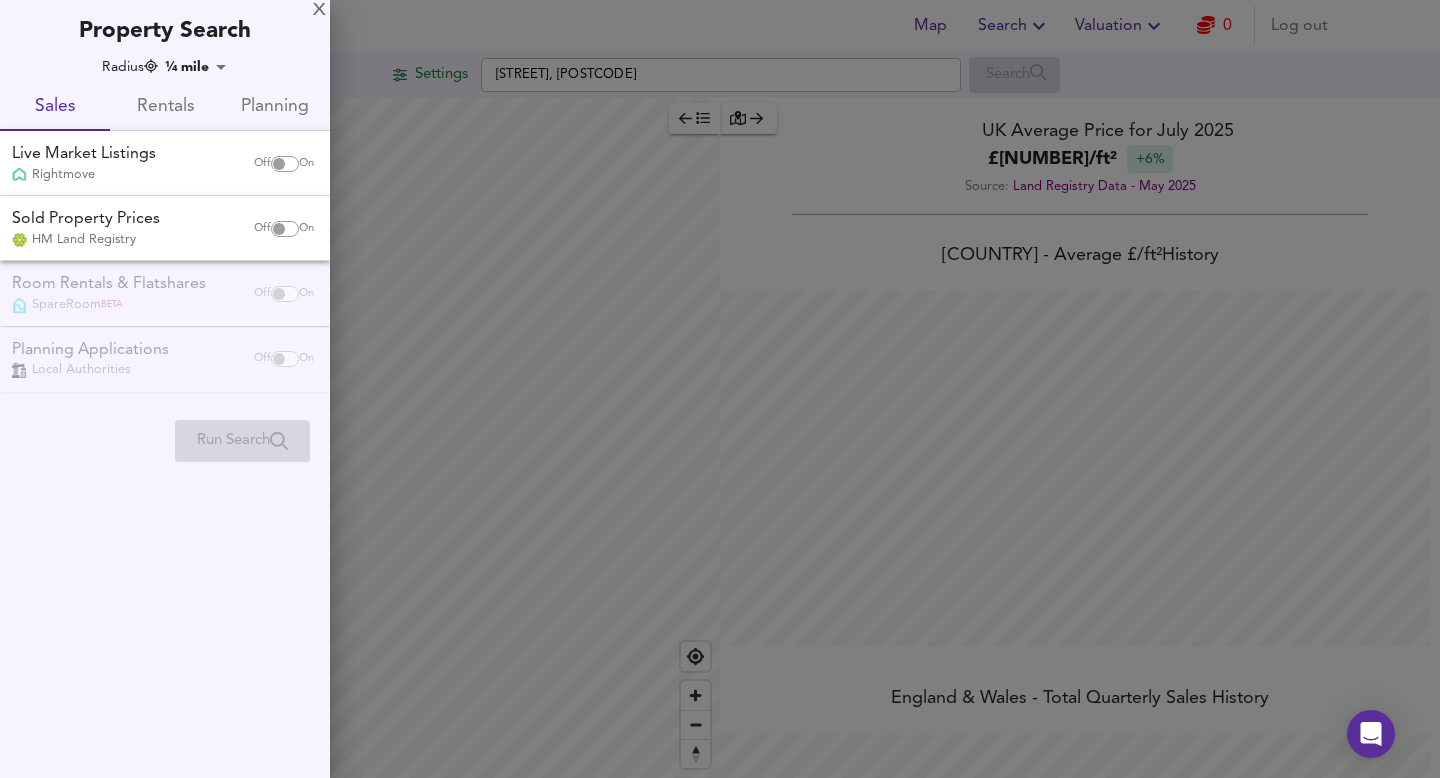 click at bounding box center (720, 389) 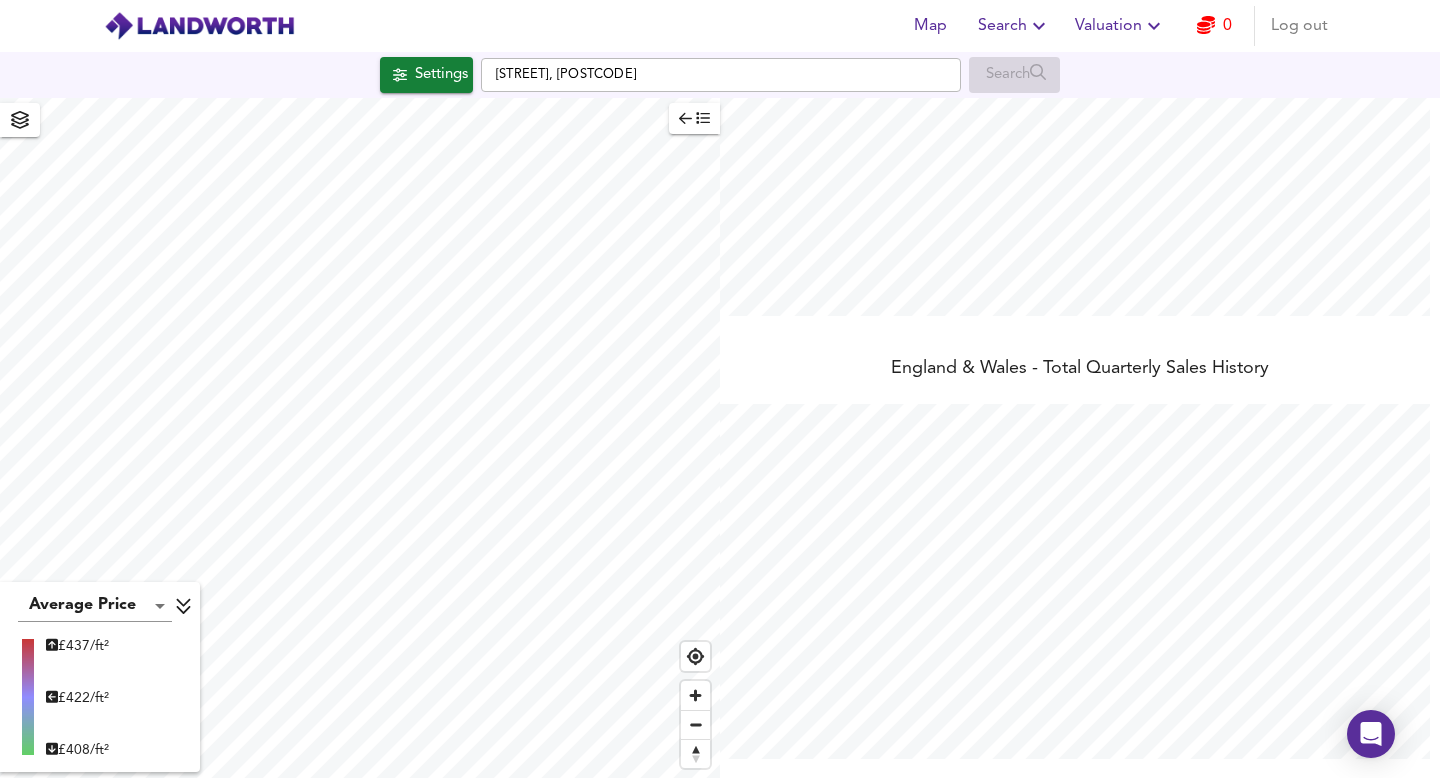 scroll, scrollTop: 0, scrollLeft: 0, axis: both 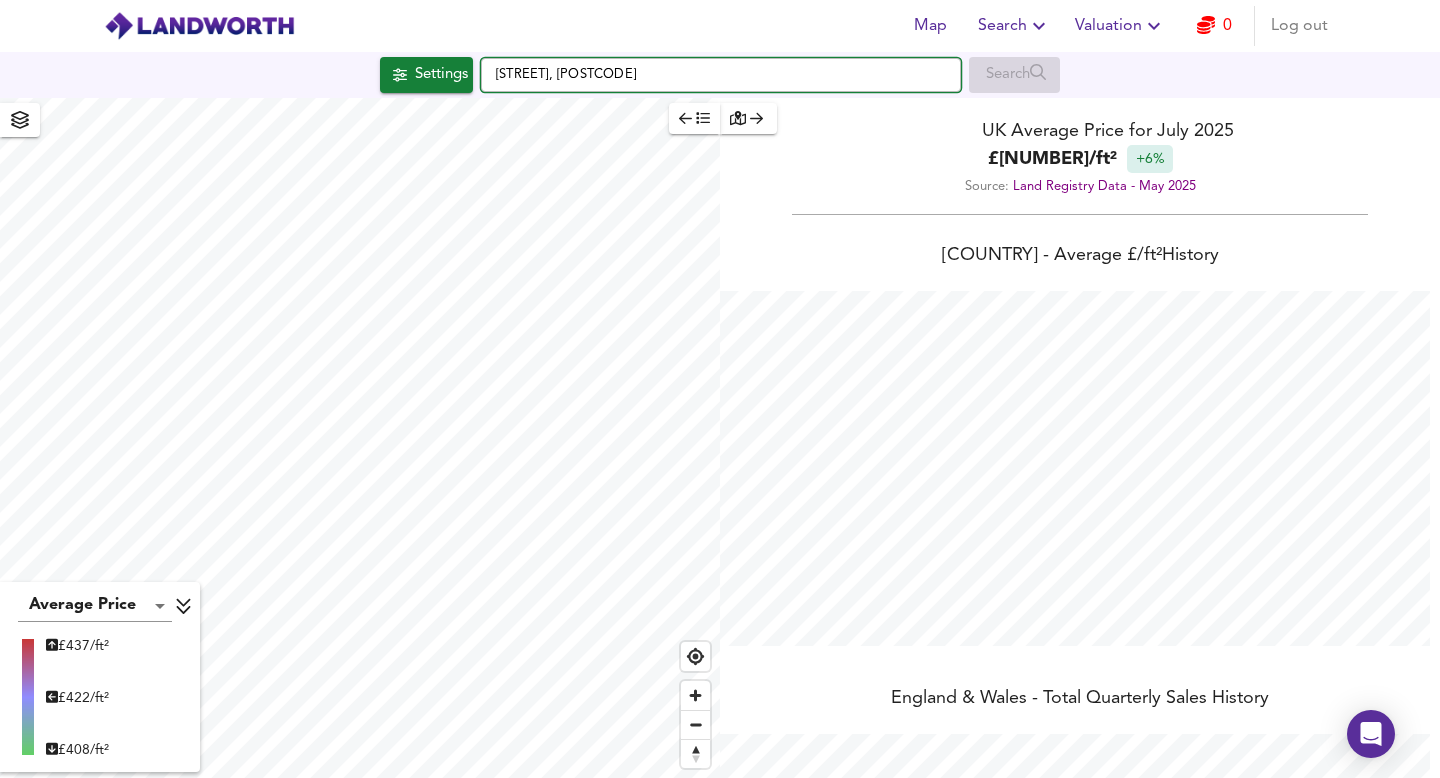 click on "[STREET], [POSTCODE]" at bounding box center (721, 75) 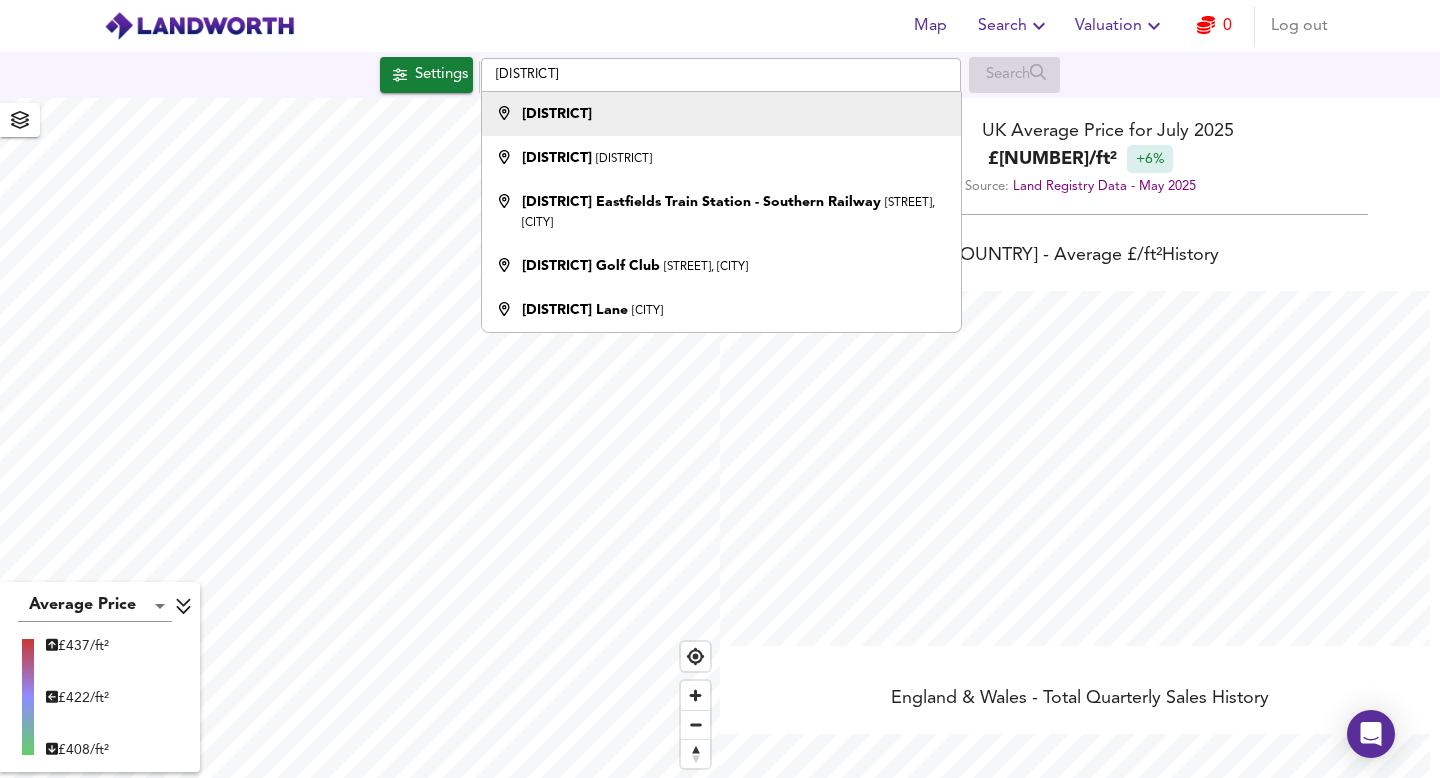 click on "[DISTRICT]" at bounding box center [716, 114] 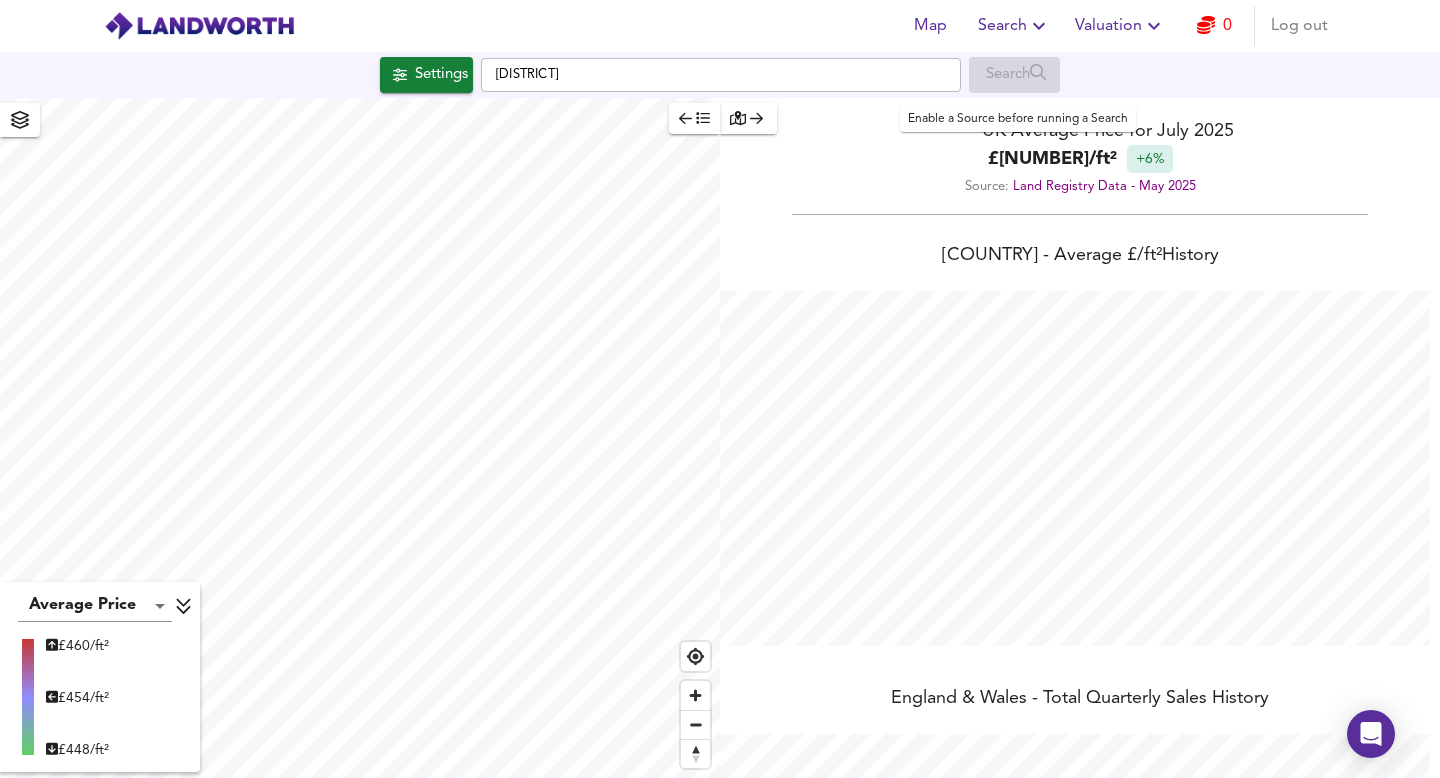 scroll, scrollTop: 778, scrollLeft: 1440, axis: both 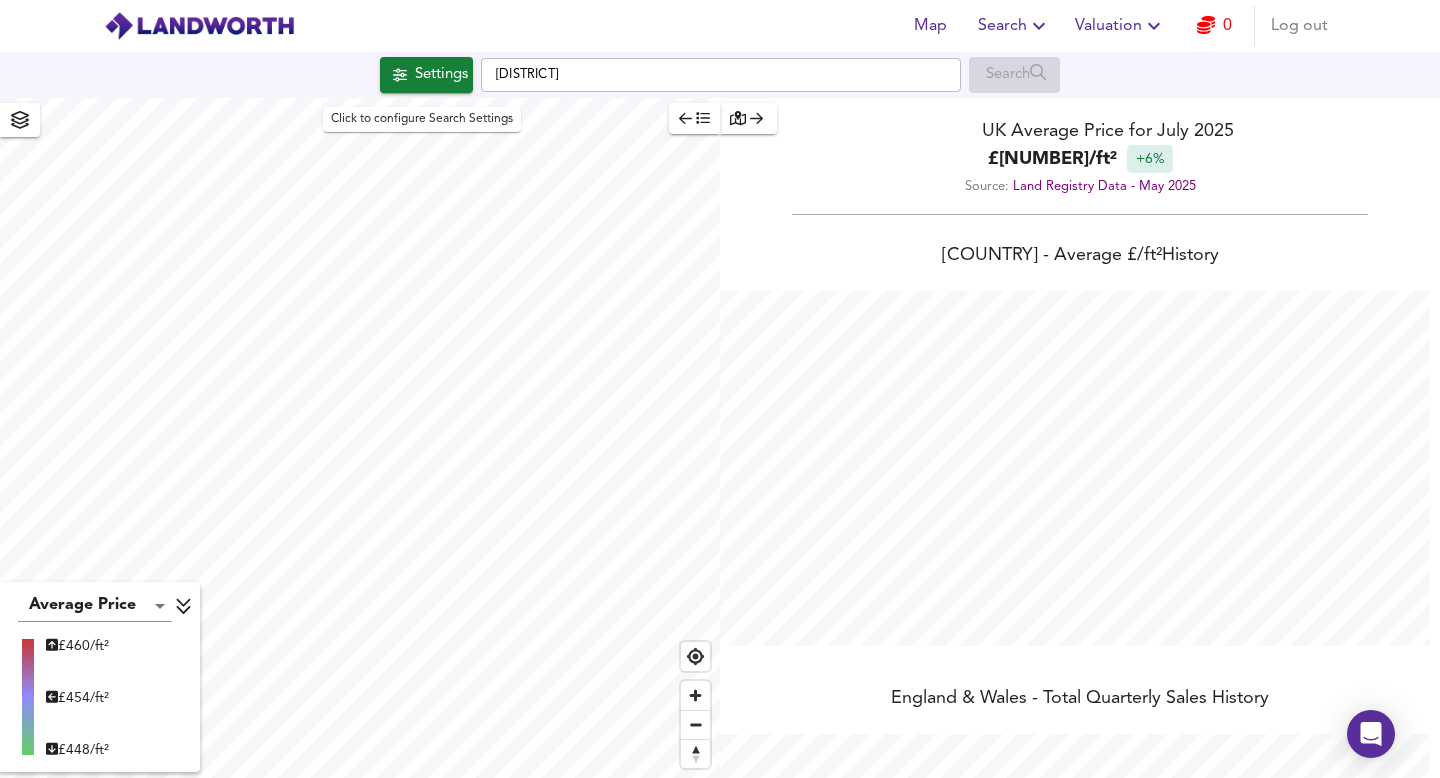 click on "Settings" at bounding box center (426, 75) 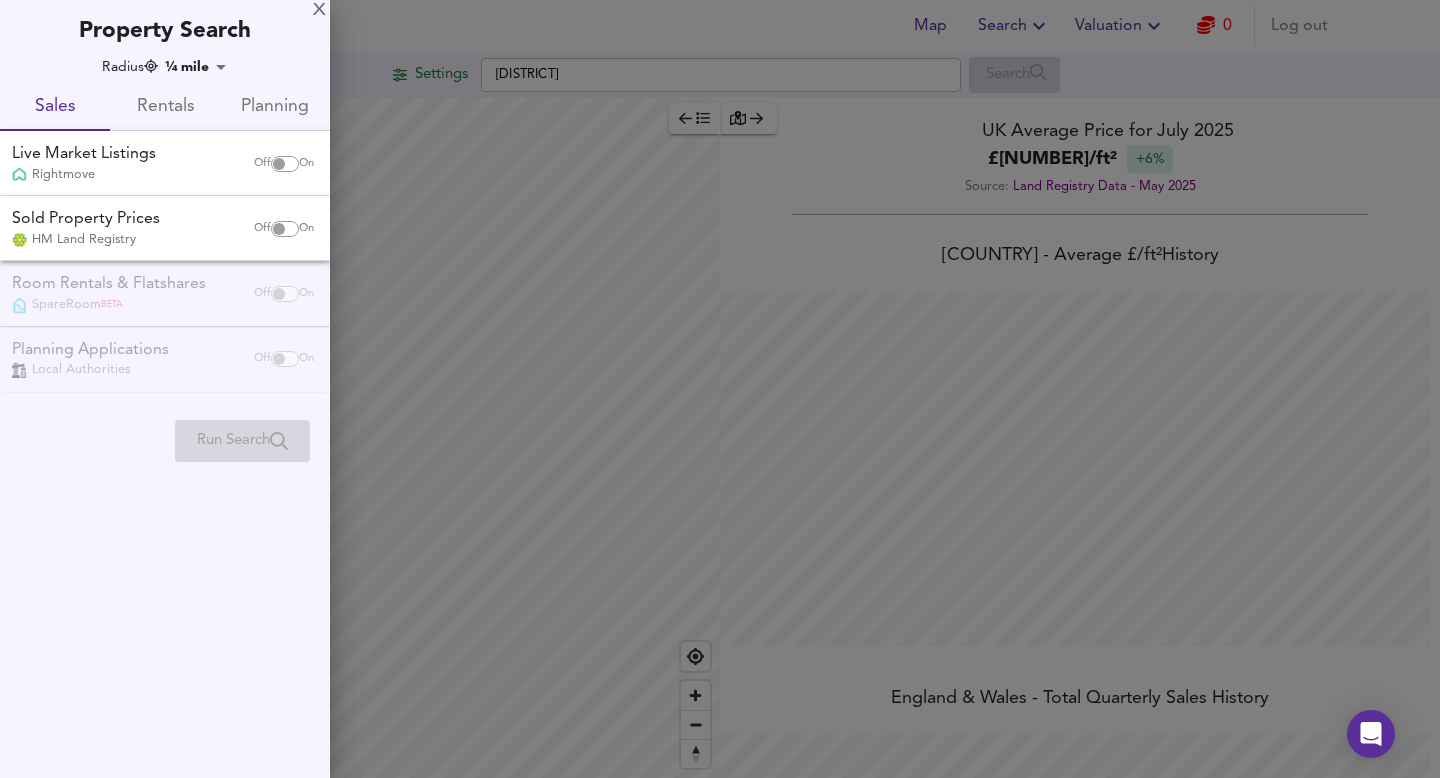click on "Planning" at bounding box center [275, 107] 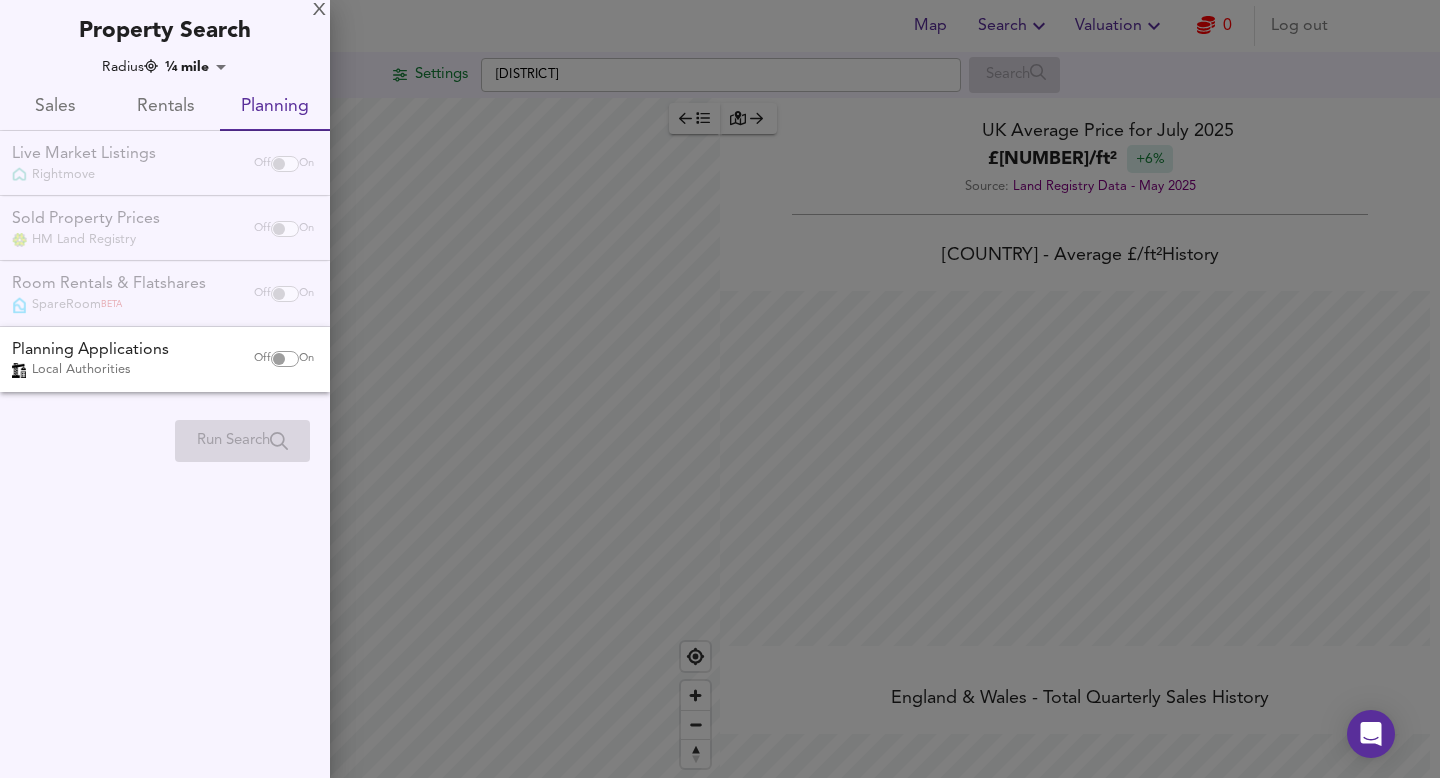 click on "Rentals" at bounding box center (165, 107) 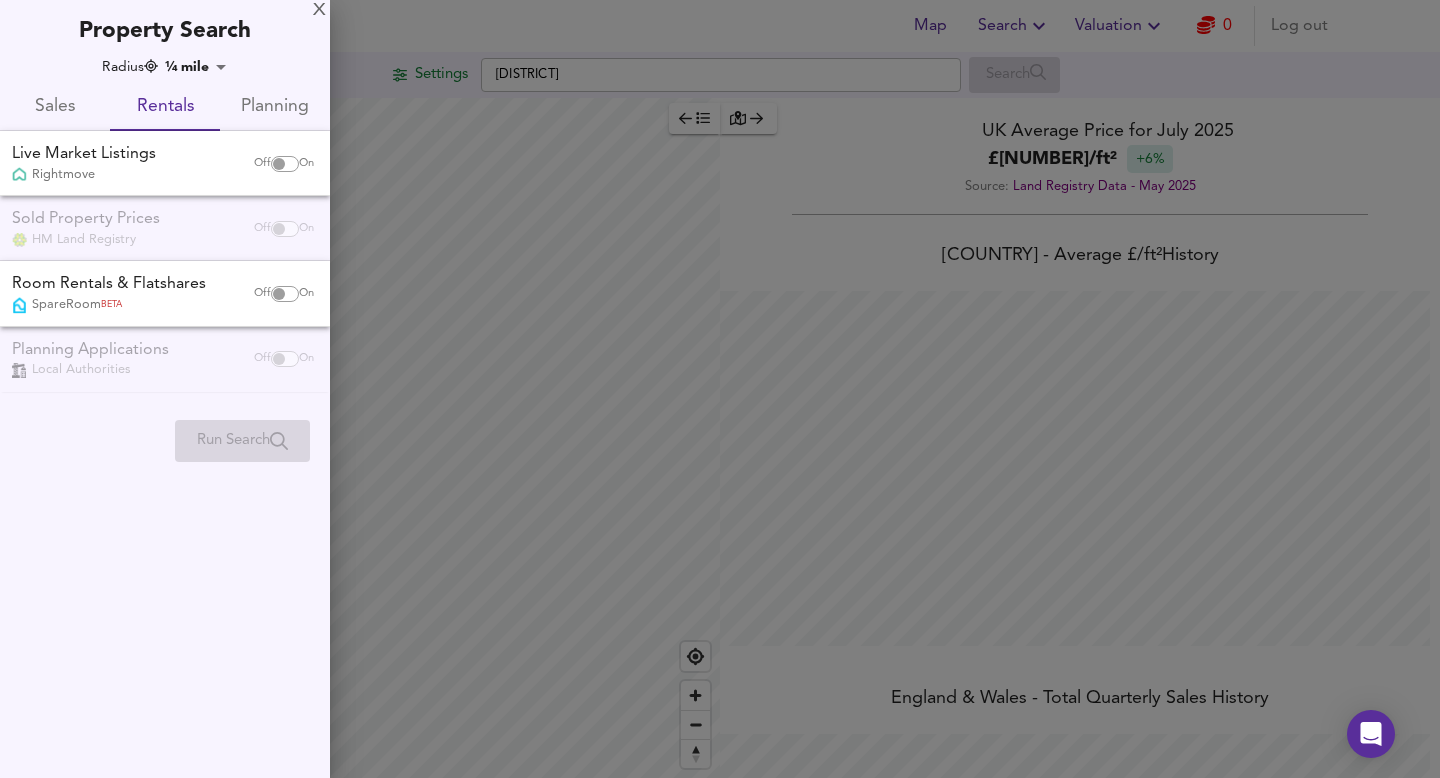 click on "Sales" at bounding box center (55, 107) 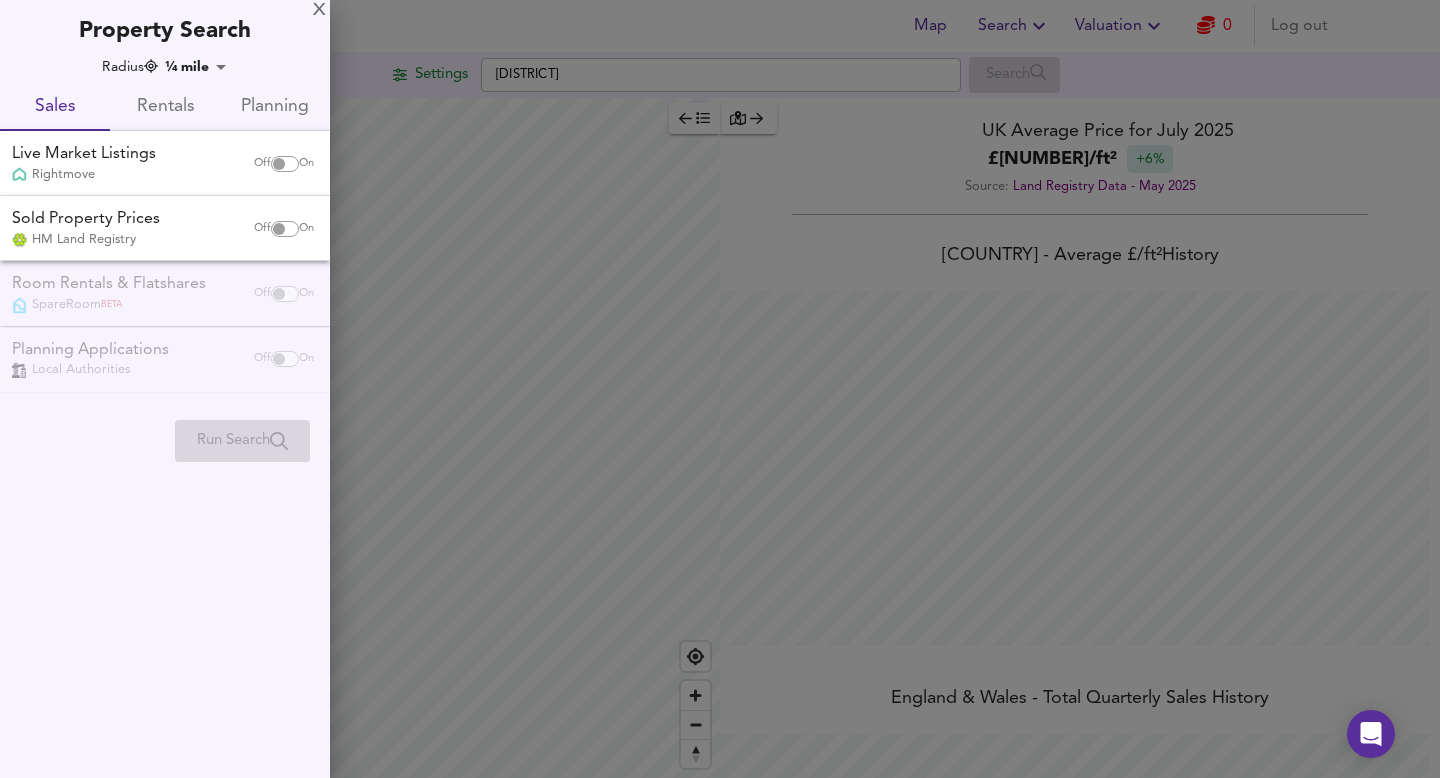 click on "Room Rentals & Flatshares   SpareRoom   BETA Off   On" at bounding box center [165, 293] 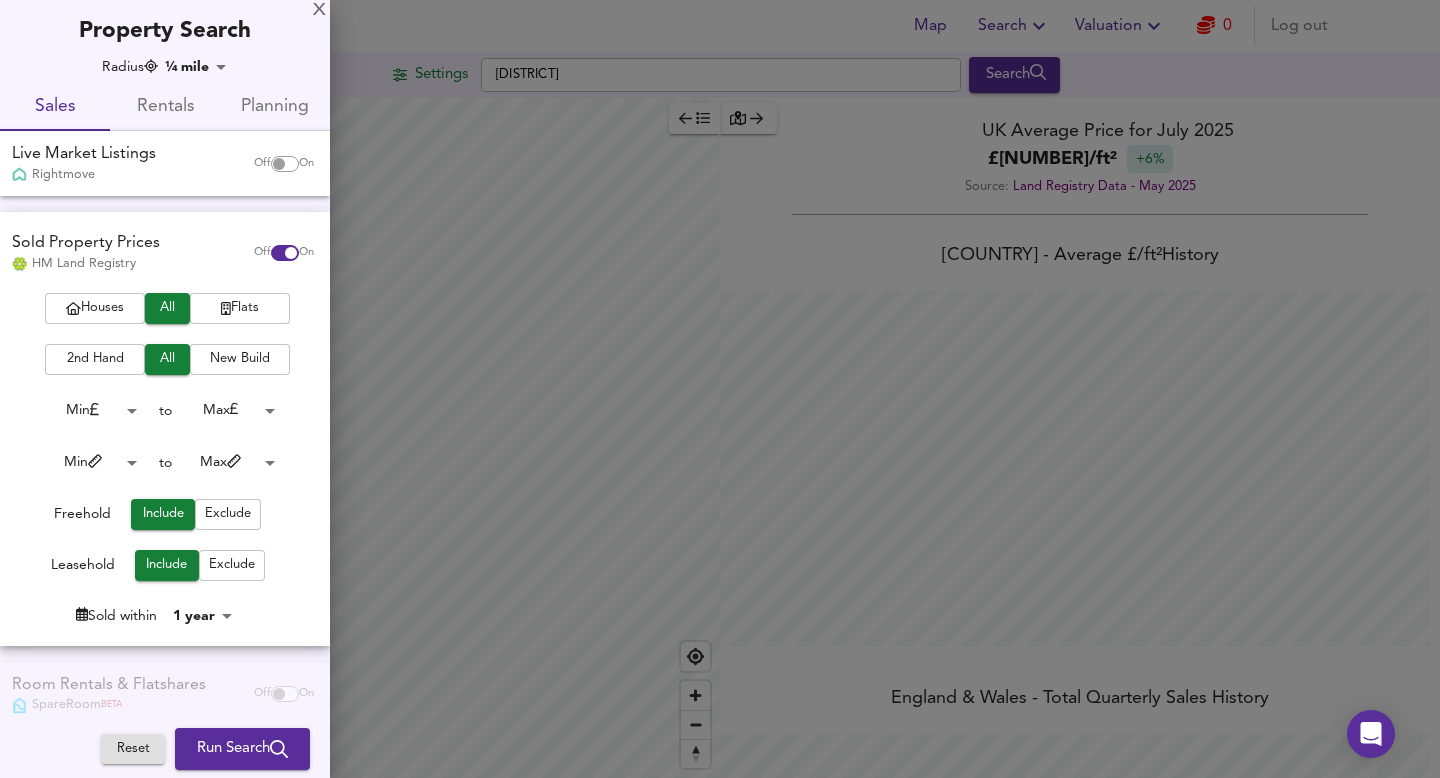 click on "Sold Property Prices   HM Land Registry Off   On" at bounding box center (165, 252) 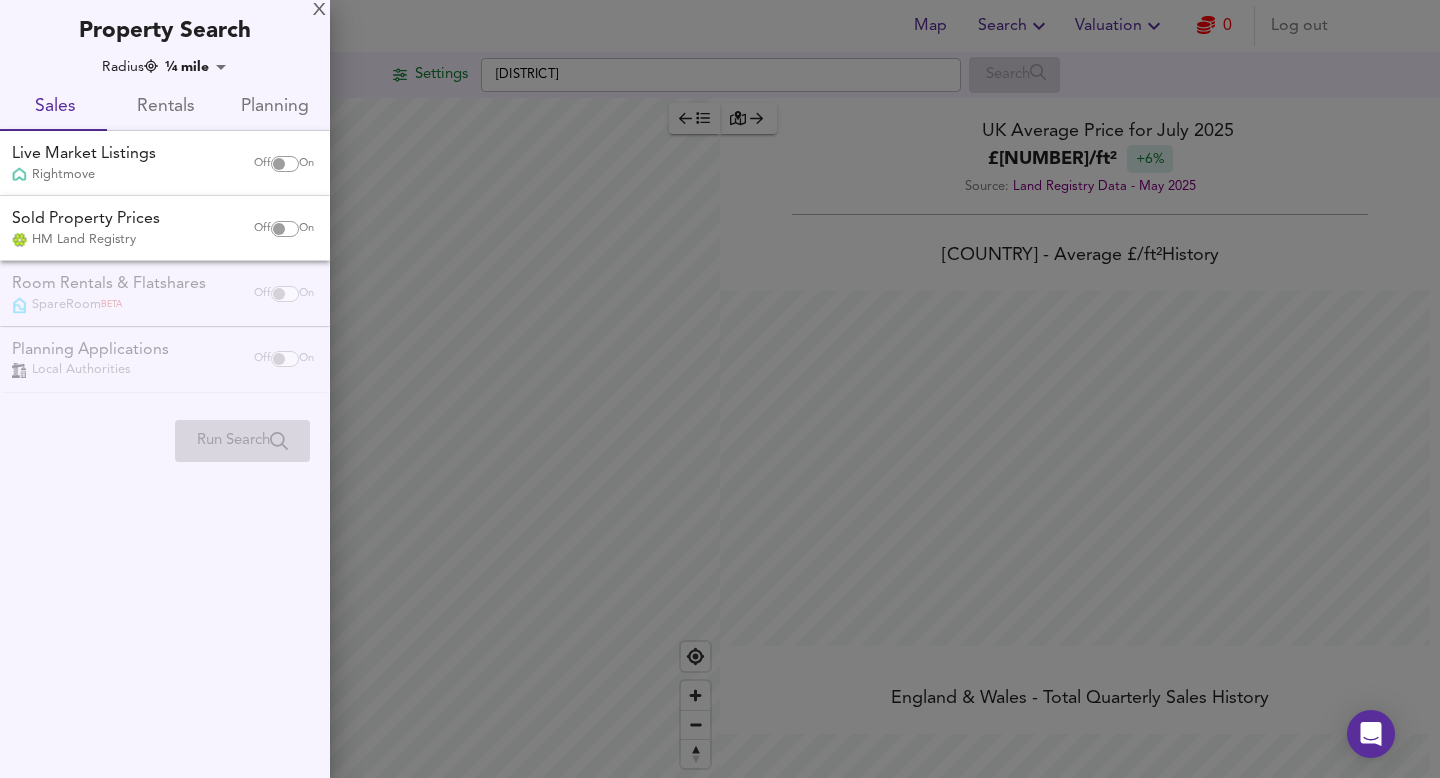 click on "Off   On" at bounding box center (284, 164) 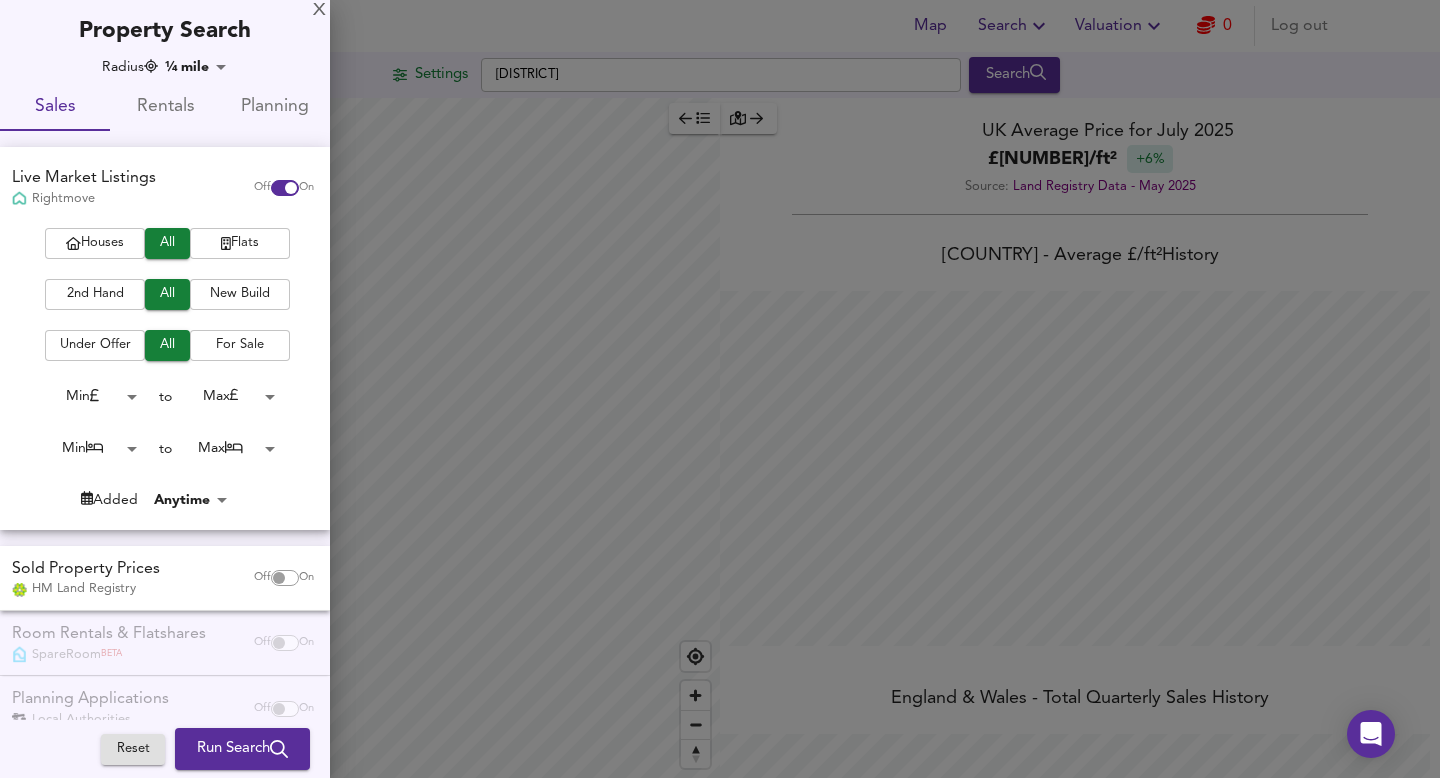scroll, scrollTop: 41, scrollLeft: 0, axis: vertical 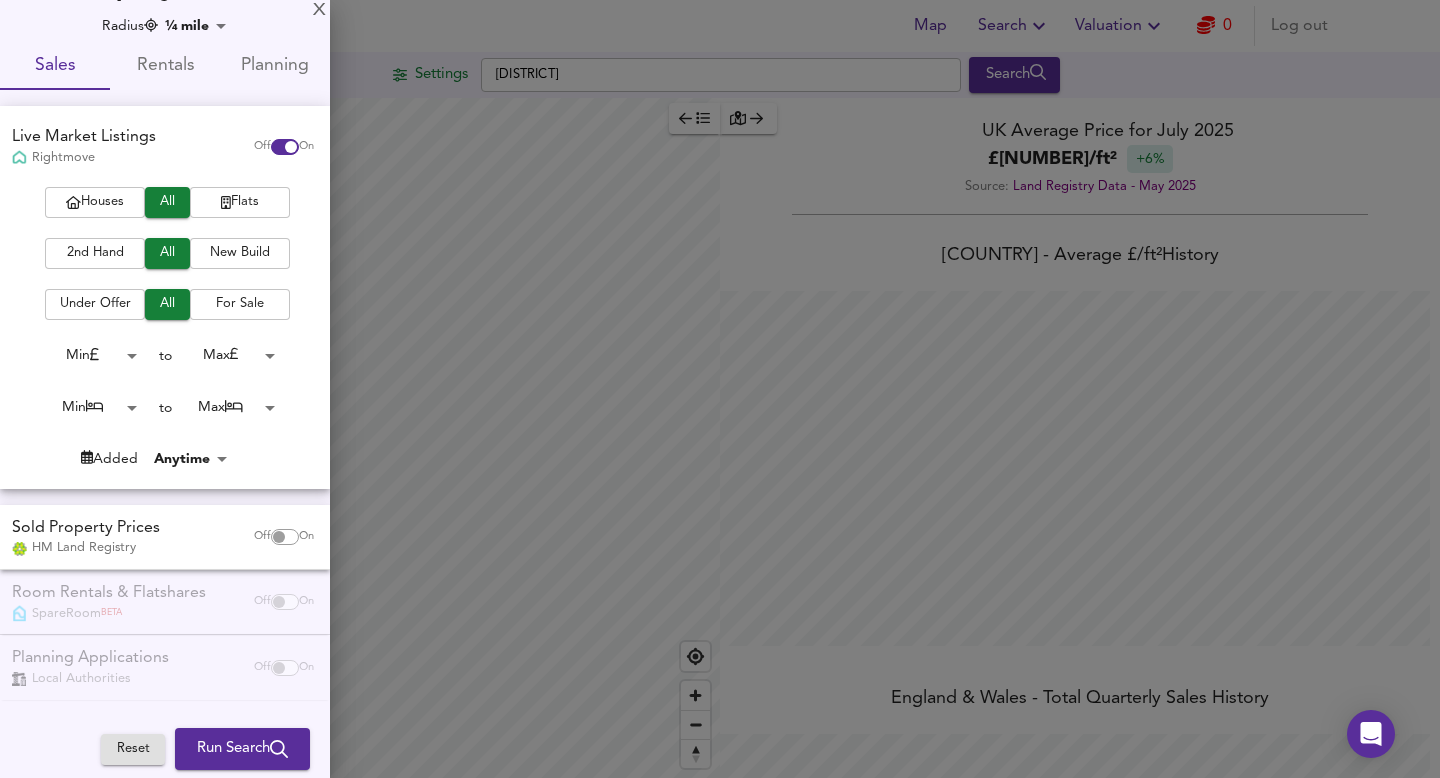 click on "Run Search" at bounding box center [242, 749] 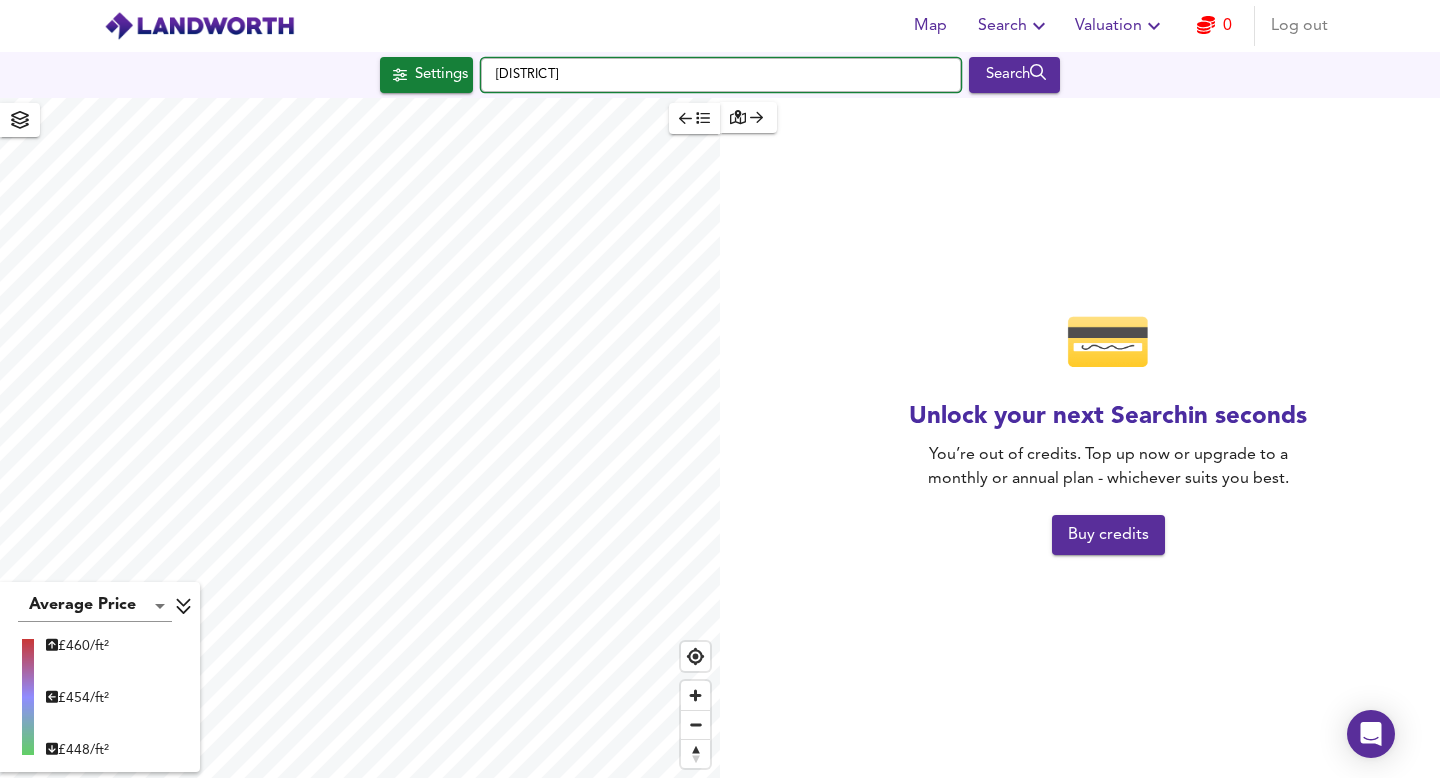 drag, startPoint x: 659, startPoint y: 84, endPoint x: 299, endPoint y: 49, distance: 361.6974 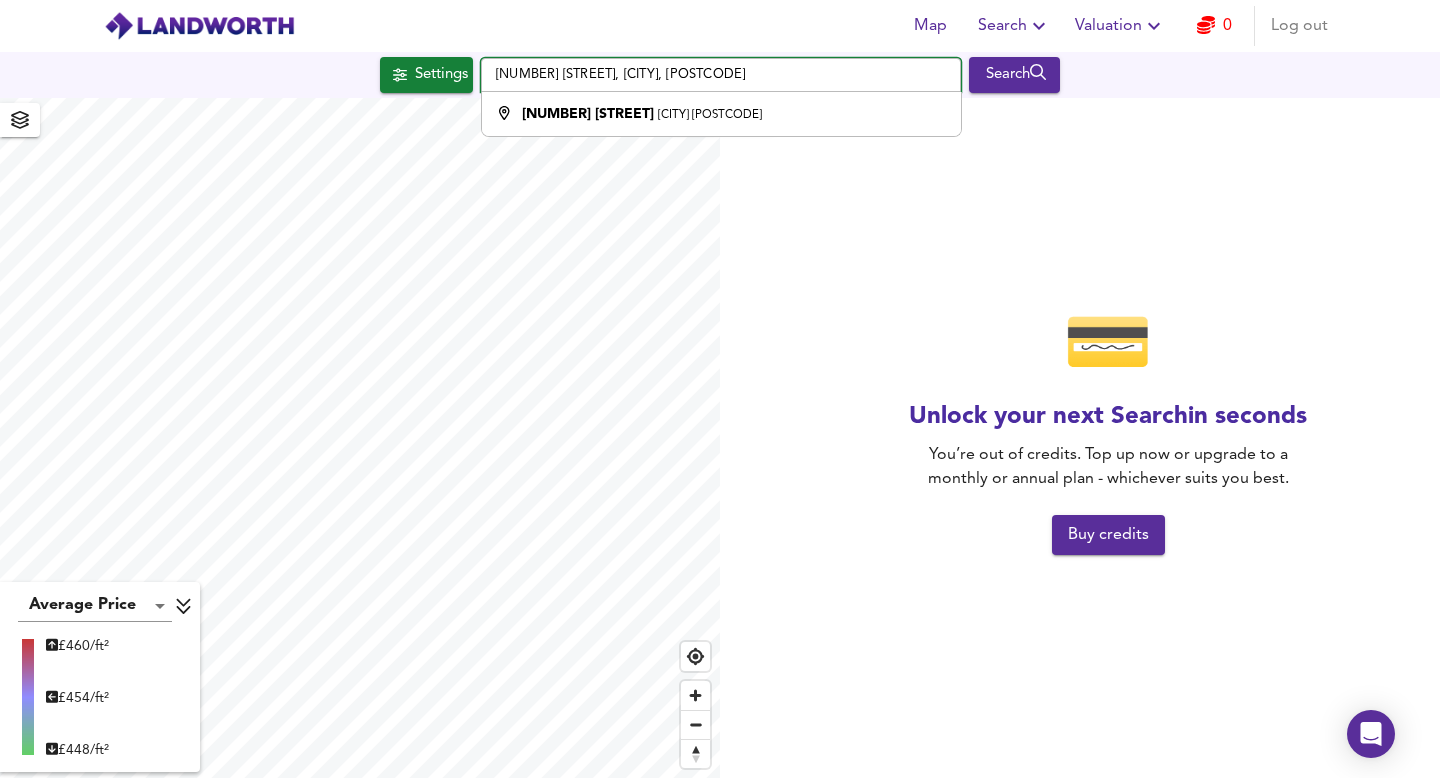 type on "[NUMBER] [STREET], [CITY] [POSTCODE]" 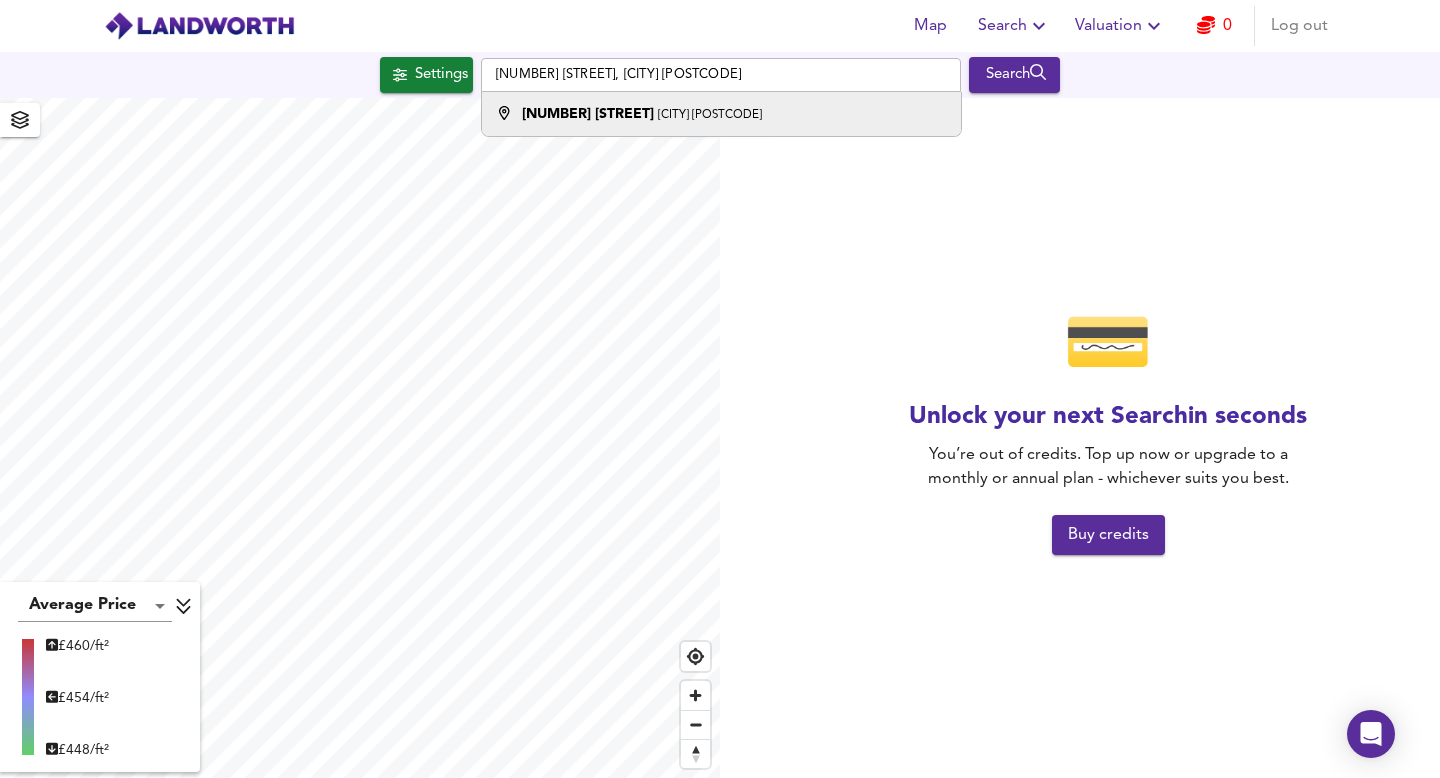 click on "[NUMBER] [STREET]   [CITY] [POSTCODE]" at bounding box center (721, 114) 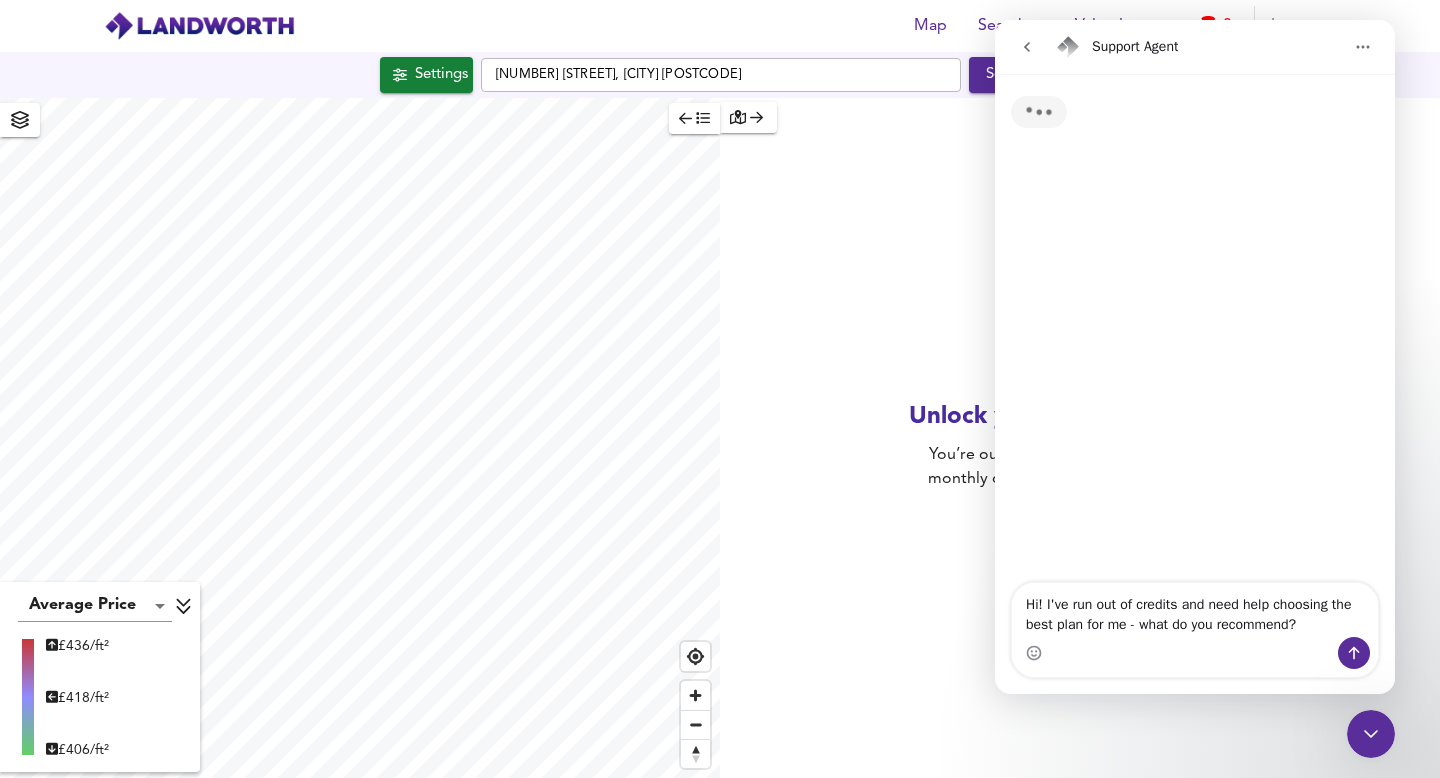 scroll, scrollTop: 0, scrollLeft: 0, axis: both 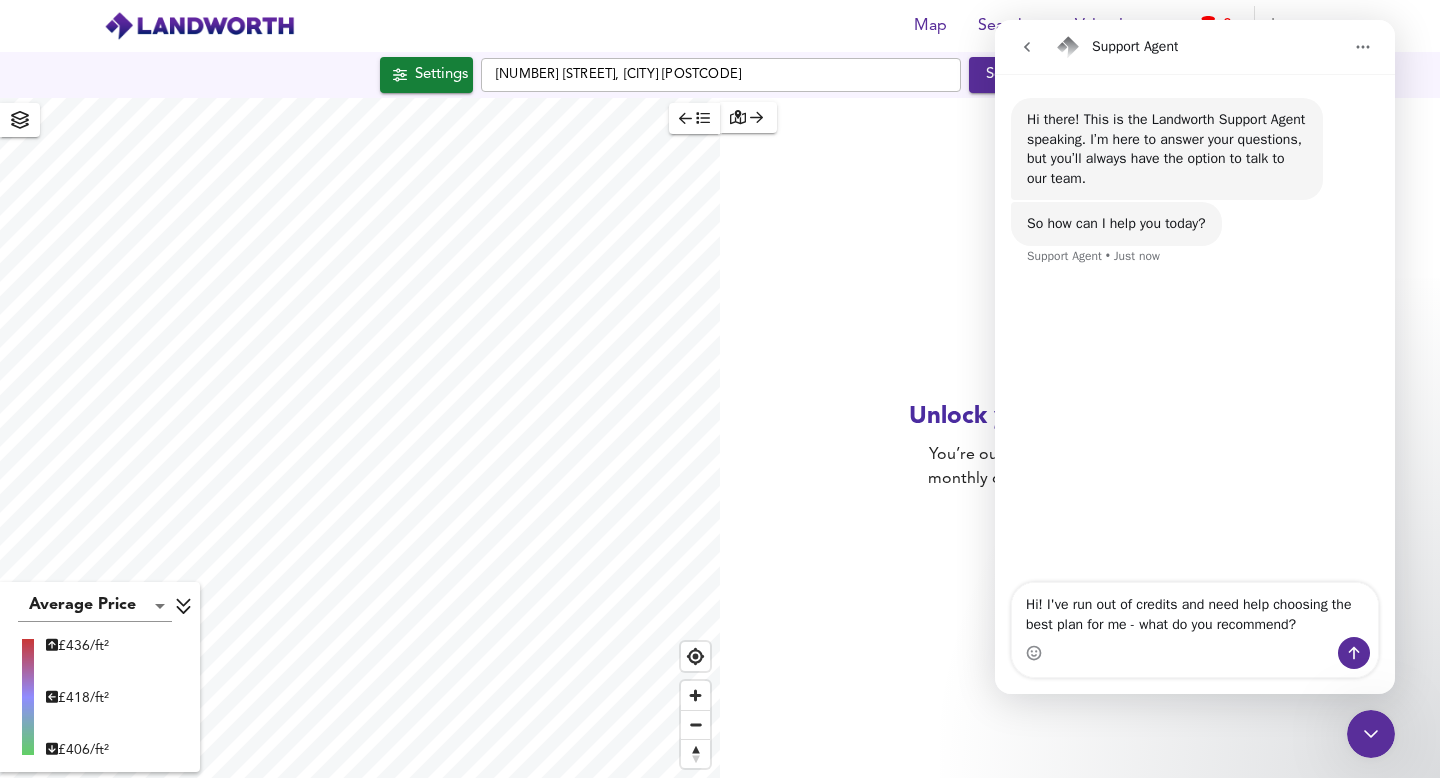 click on "💳 Unlock your next   Search  in seconds You’re out of credits. Top up now or upgrade to a monthly or annual plan - whichever suits you best. Buy credits" at bounding box center (1108, 438) 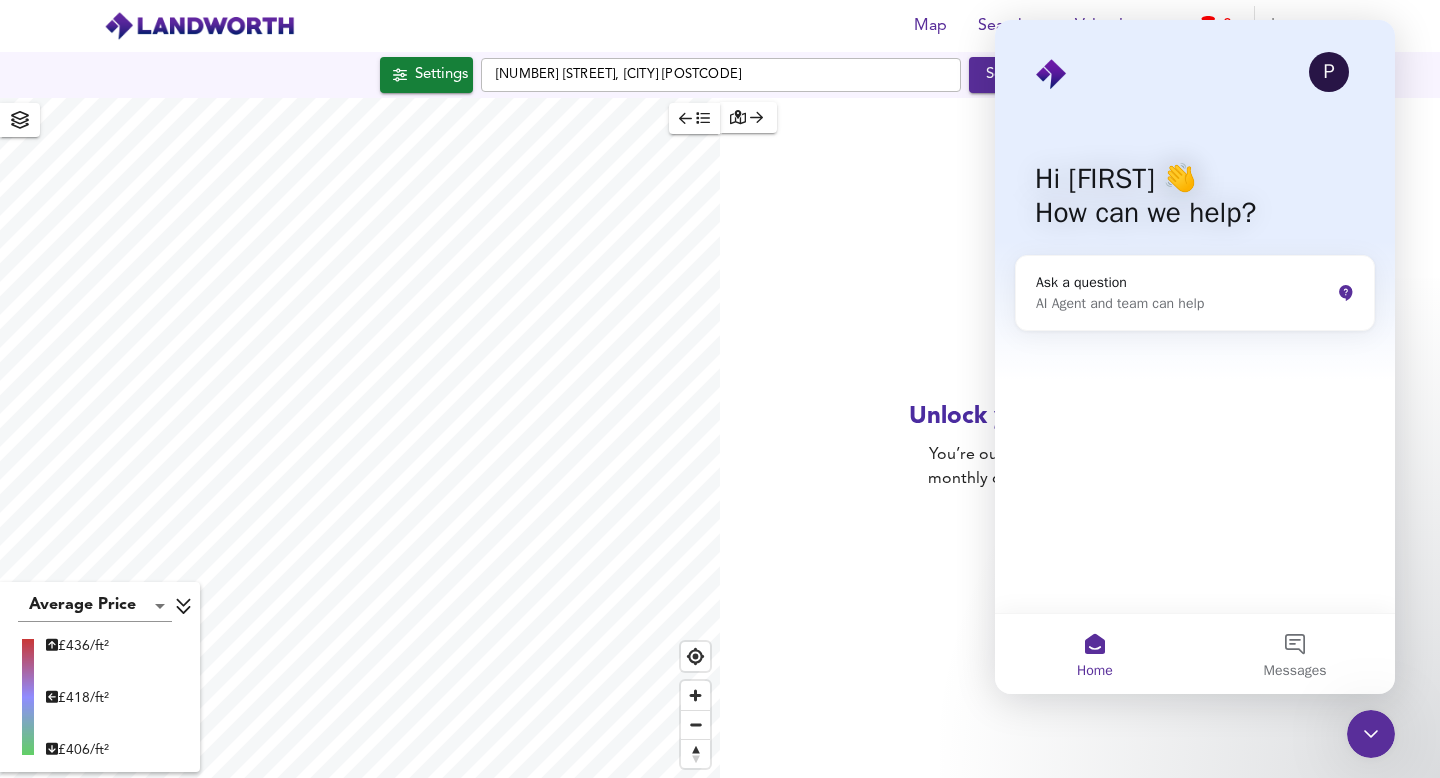 click on "P Hi [FIRST] 👋 How can we help?" at bounding box center (1195, 200) 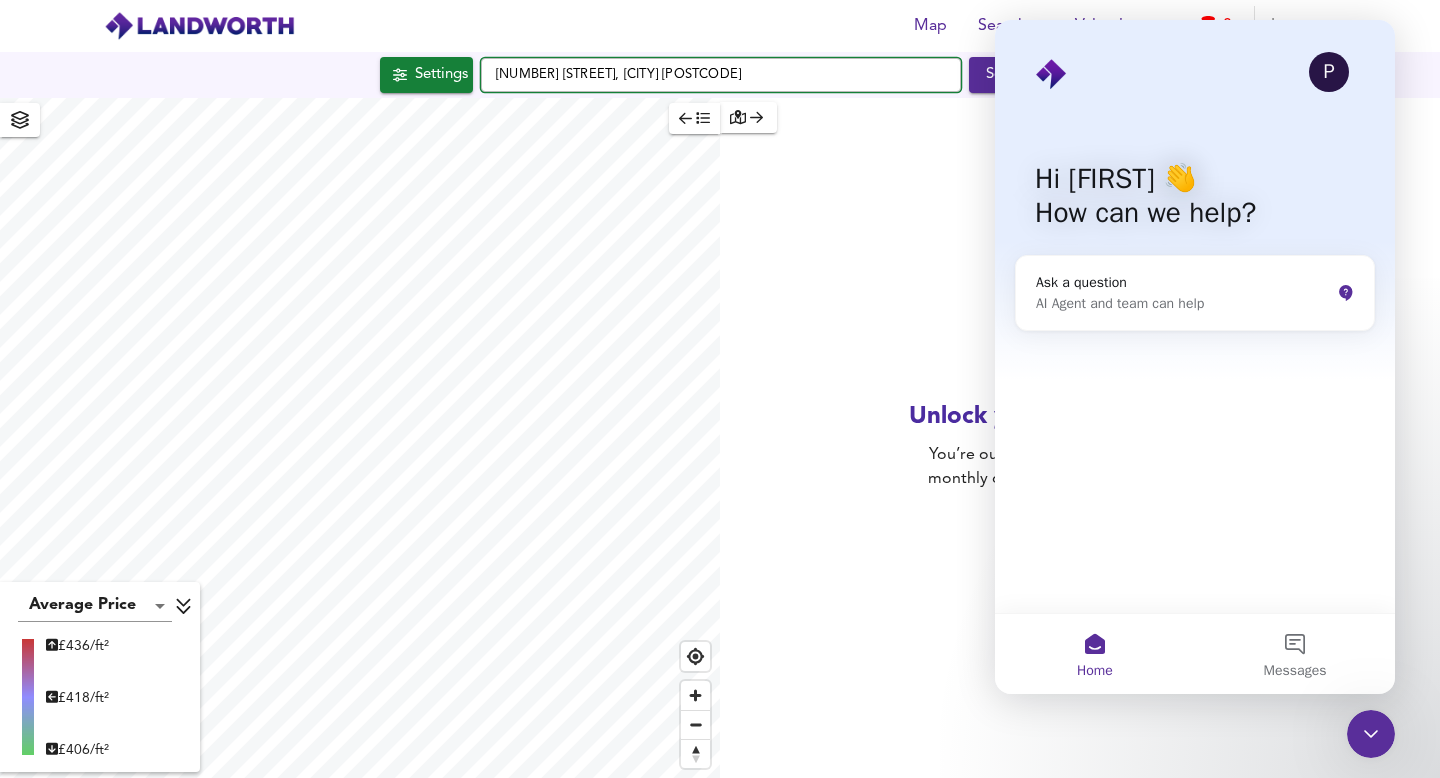 click on "[NUMBER] [STREET], [CITY] [POSTCODE]" at bounding box center [721, 75] 